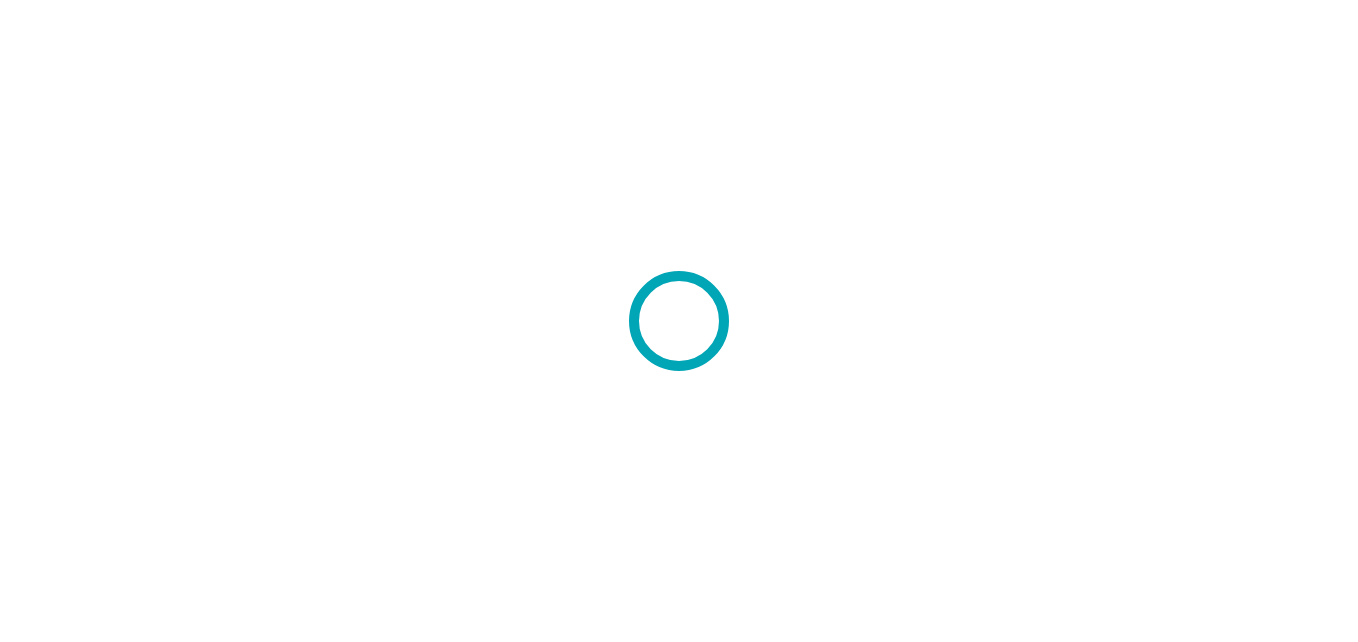 scroll, scrollTop: 0, scrollLeft: 0, axis: both 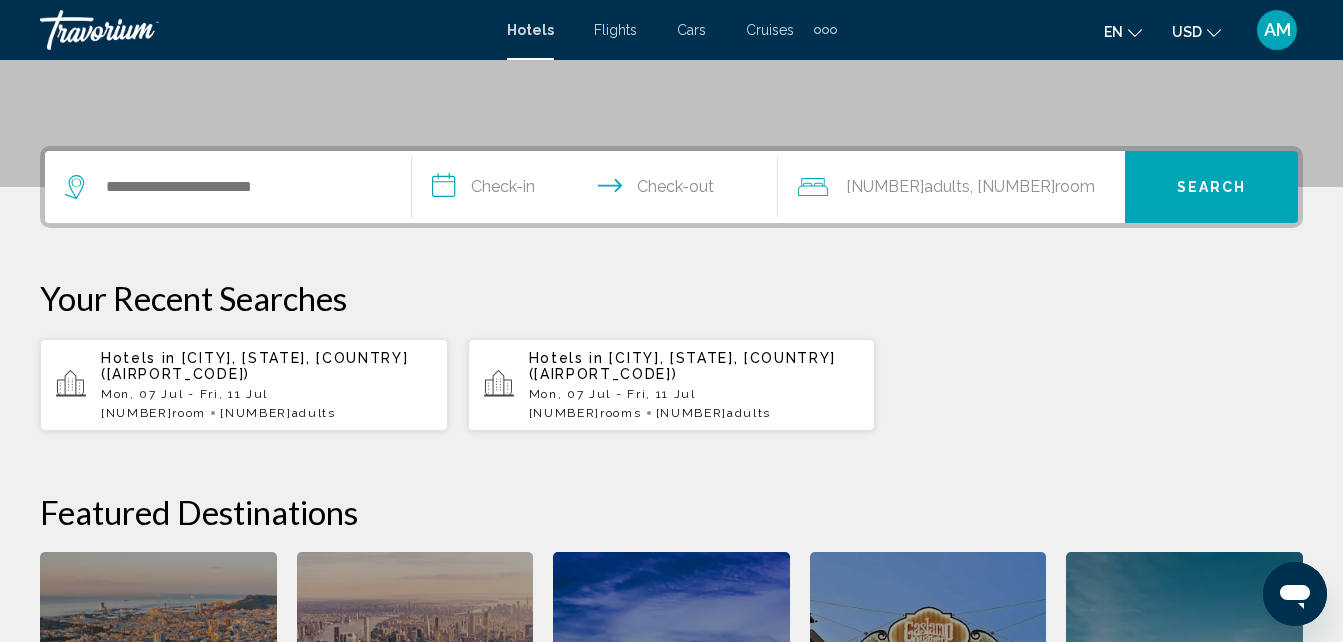 click on "Flights" at bounding box center (615, 30) 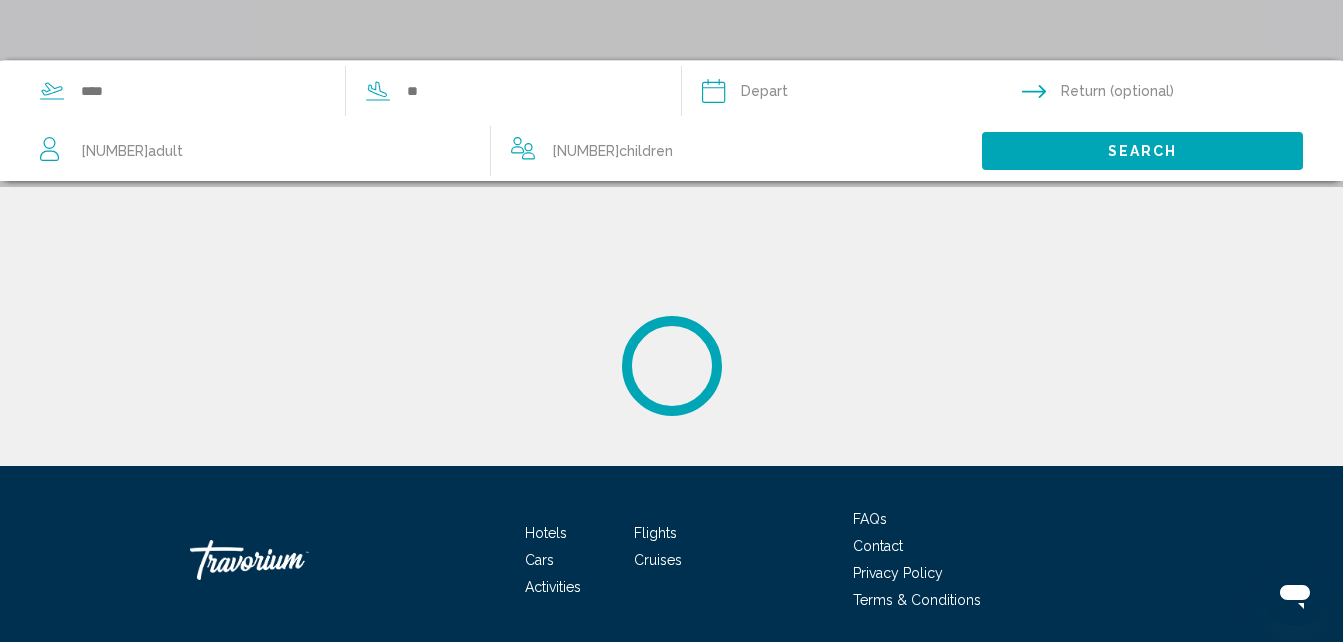 scroll, scrollTop: 0, scrollLeft: 0, axis: both 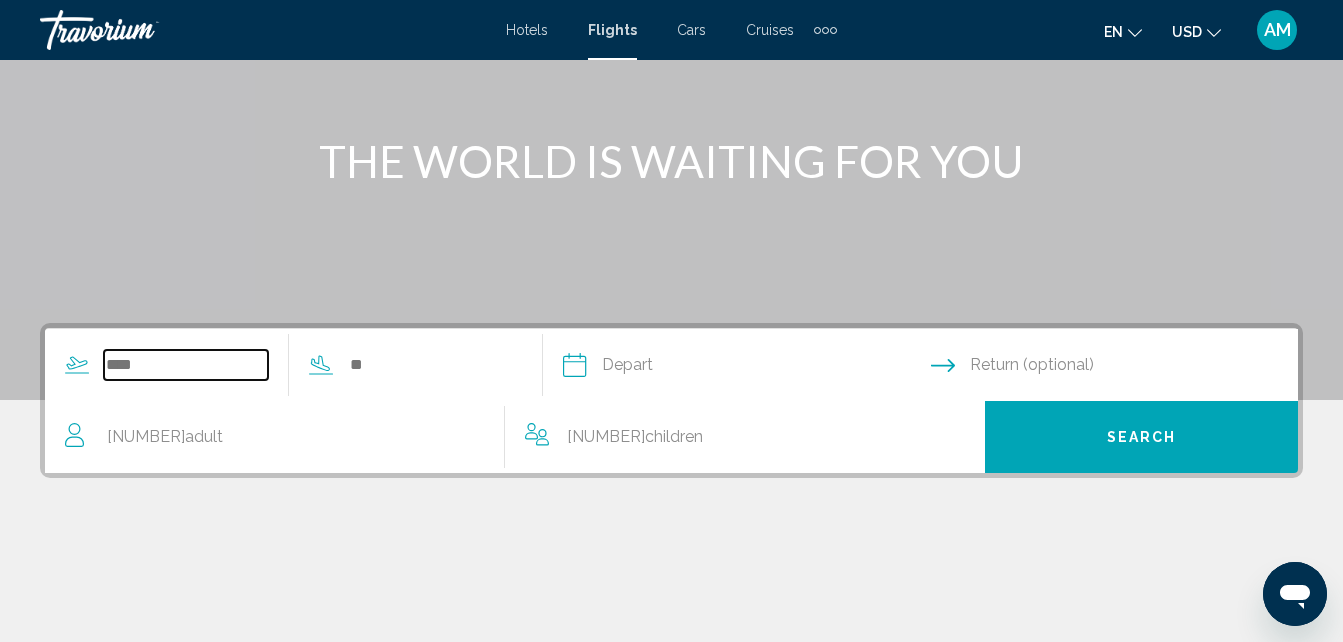 click at bounding box center (186, 365) 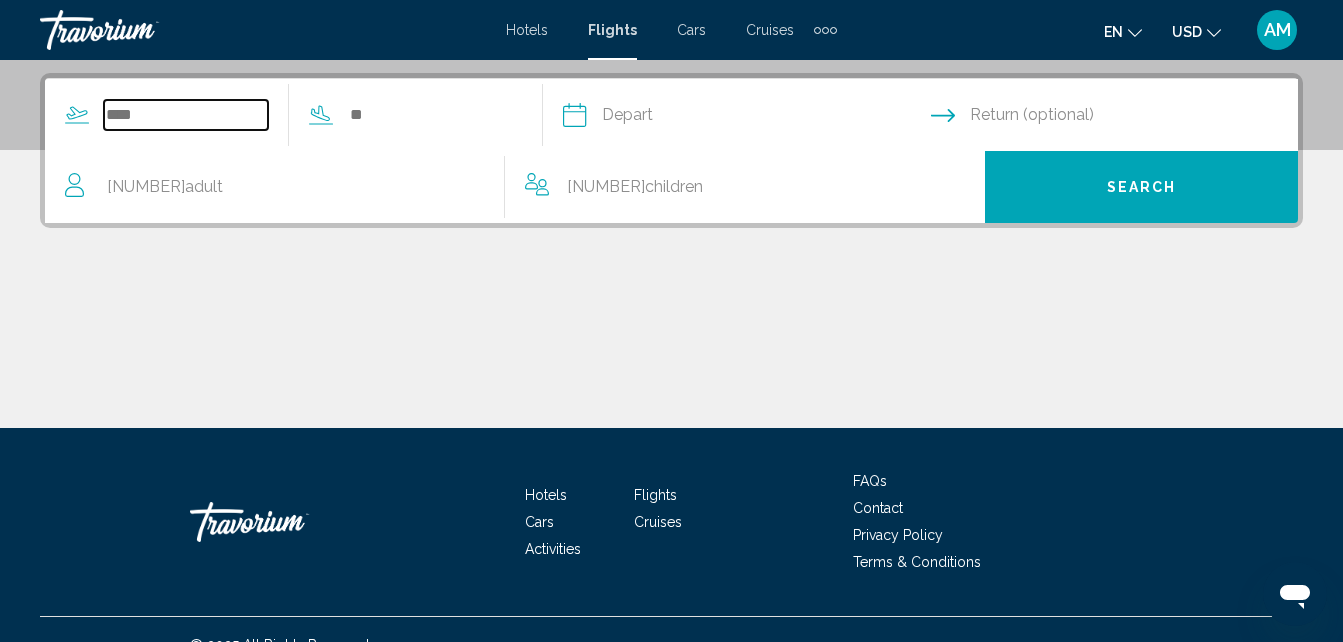 scroll, scrollTop: 458, scrollLeft: 0, axis: vertical 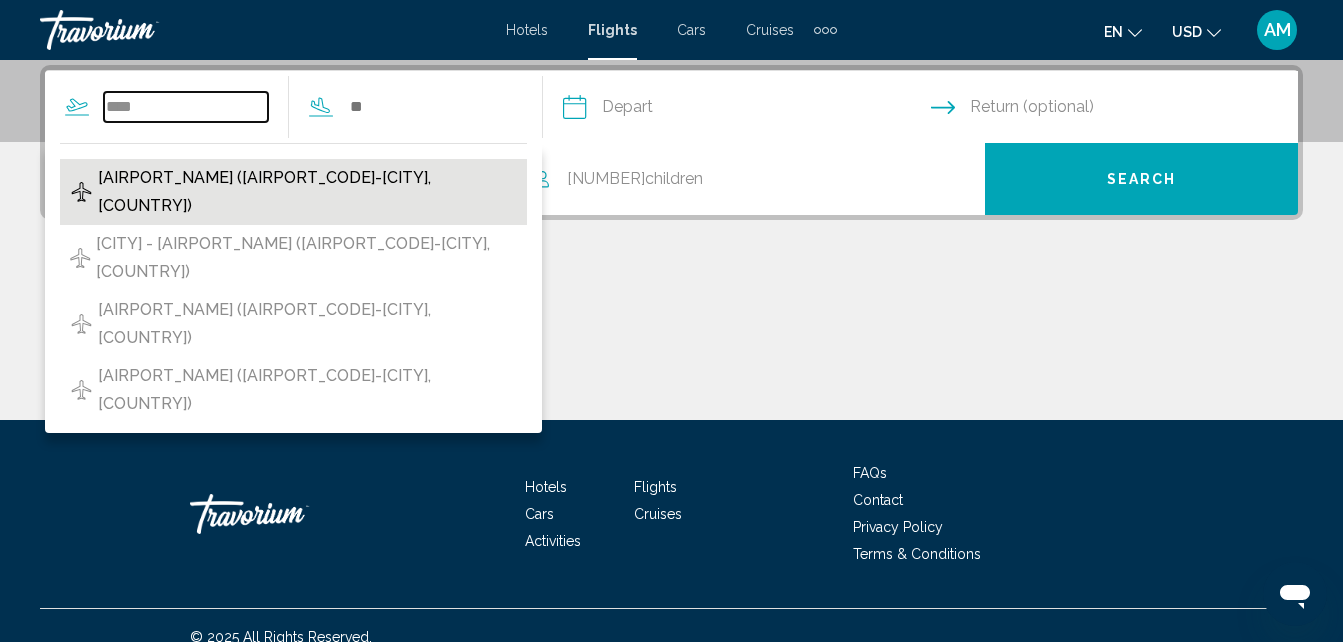 type on "****" 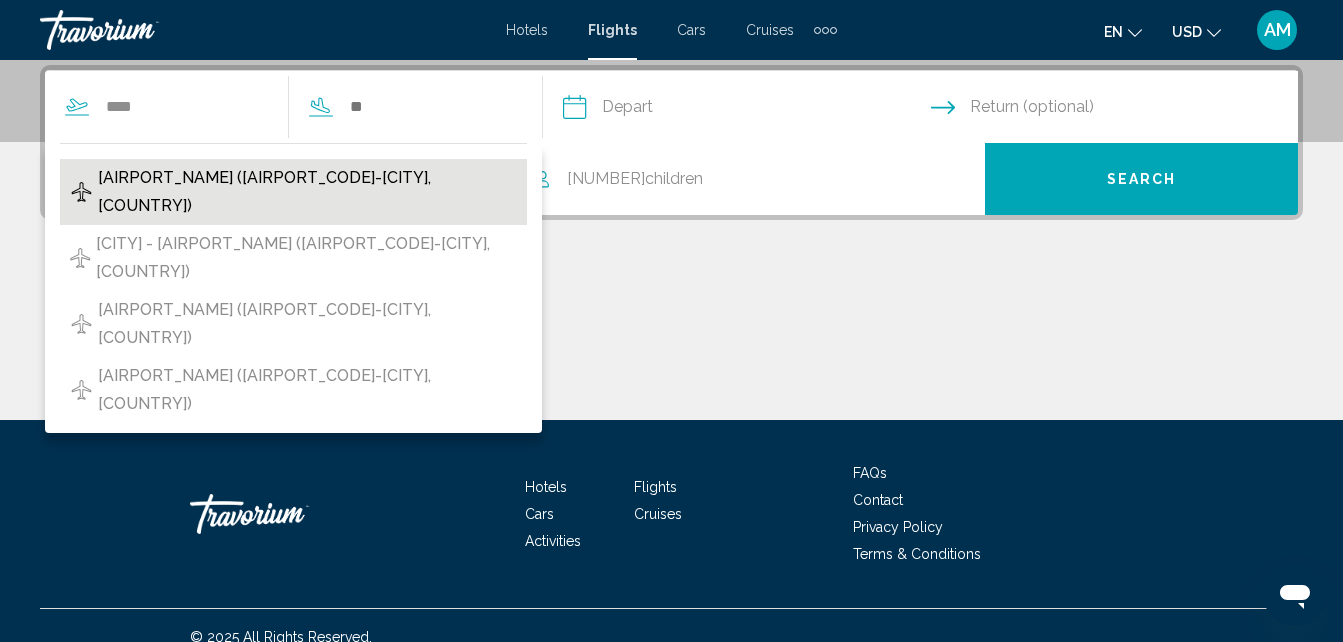 click on "[AIRPORT_NAME] ([AIRPORT_CODE]-[CITY], [COUNTRY])" at bounding box center [307, 192] 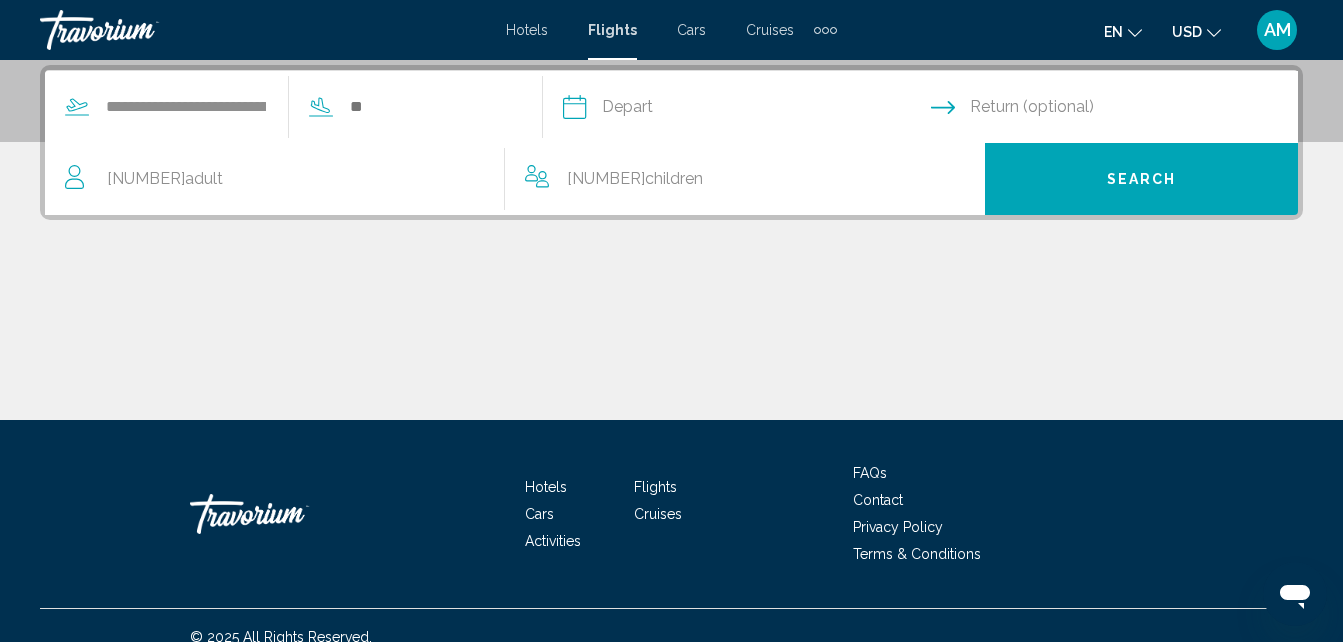 click at bounding box center [746, 110] 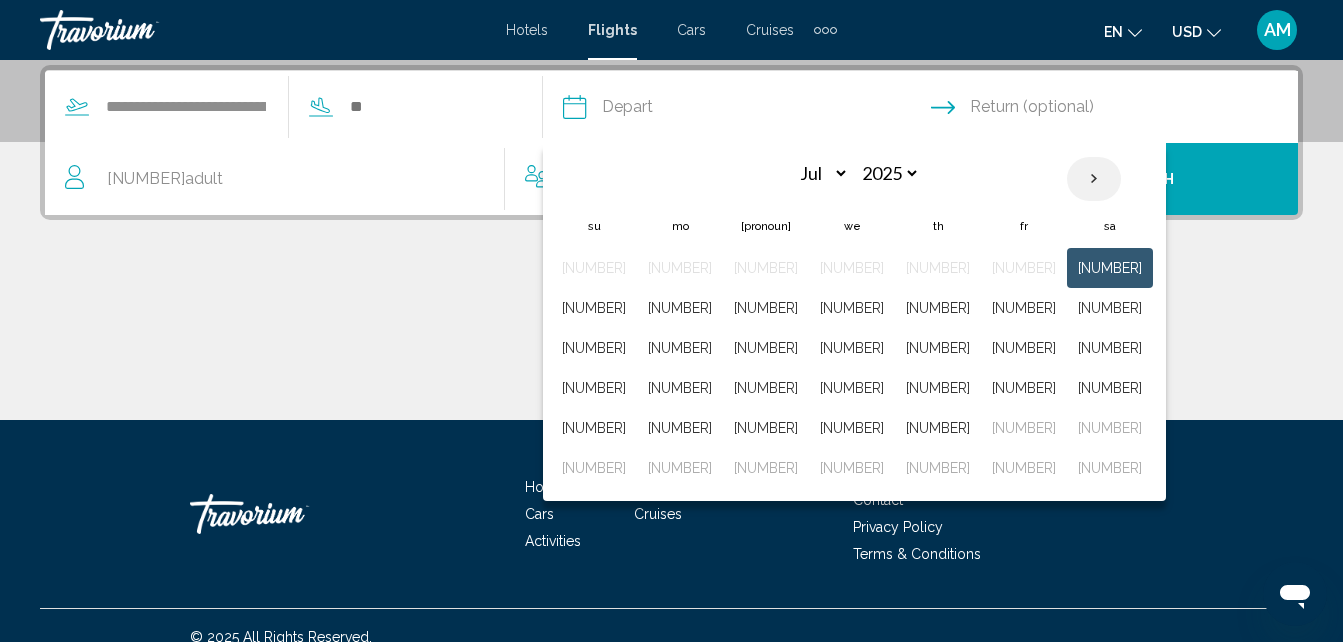 click at bounding box center (1094, 179) 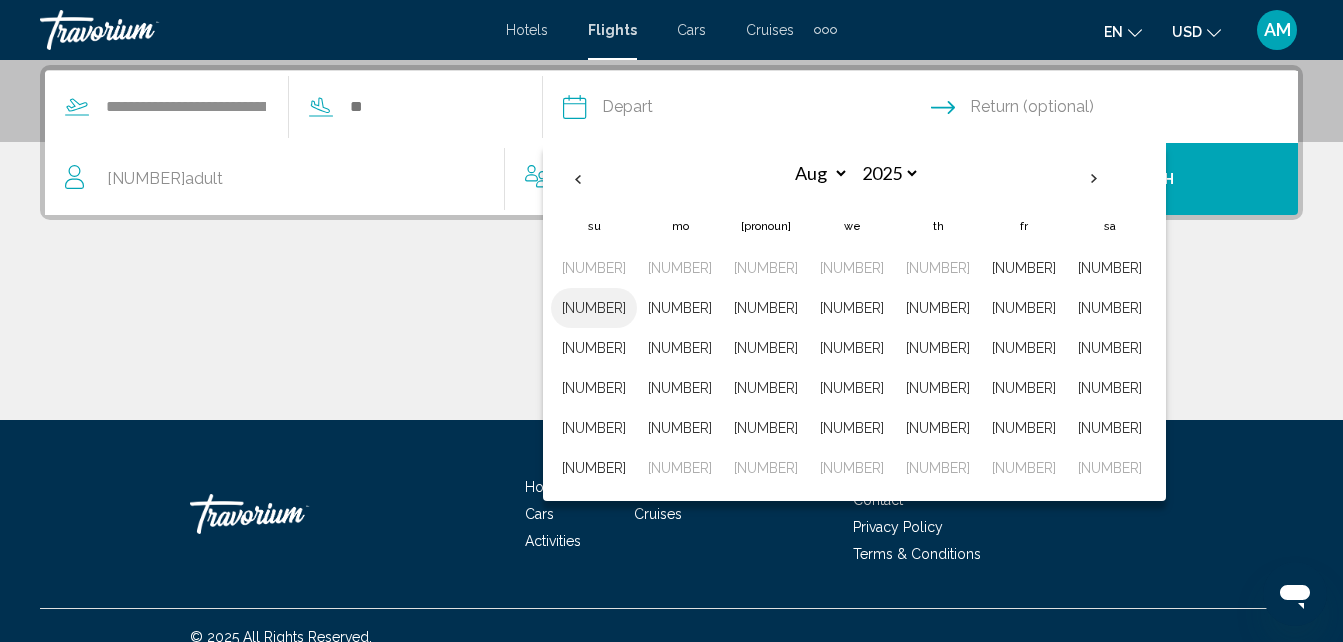 click on "[NUMBER]" at bounding box center (594, 308) 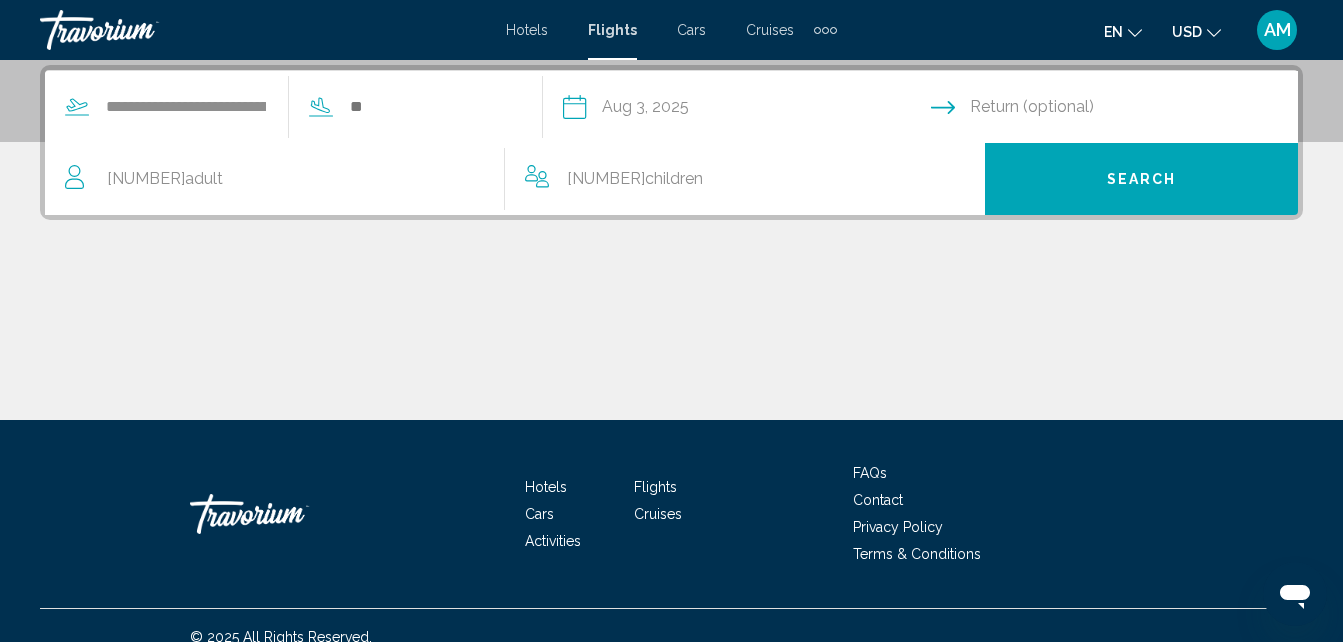 click at bounding box center [1119, 110] 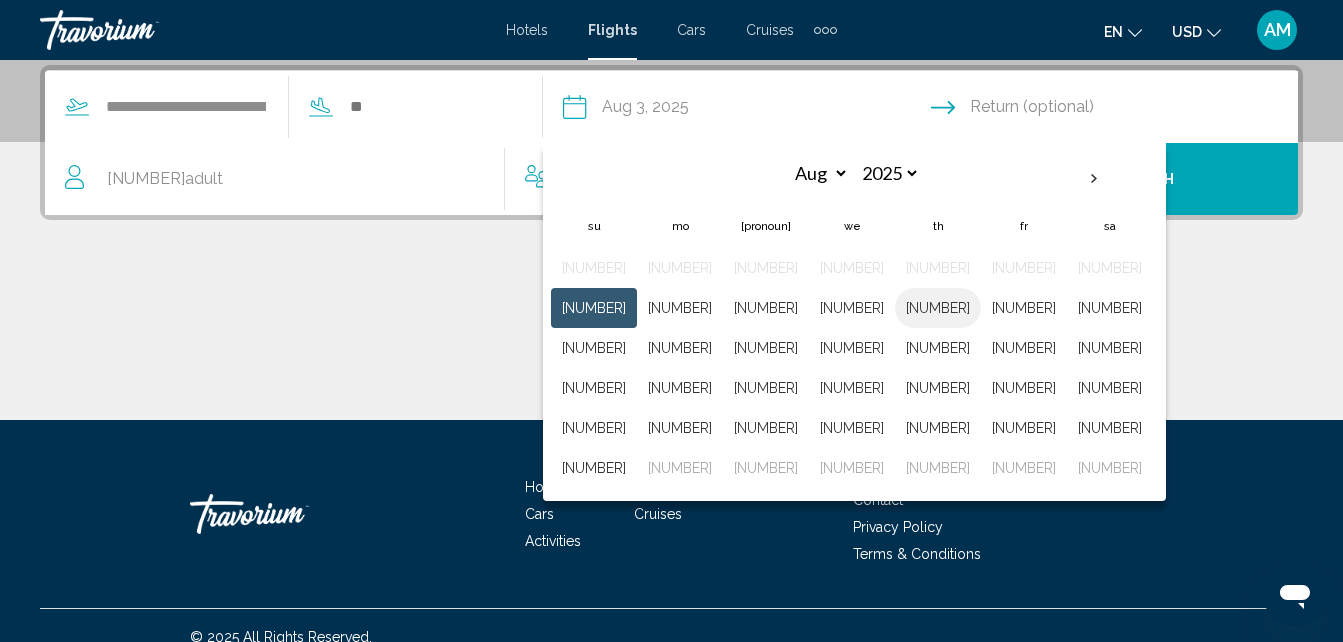 click on "[NUMBER]" at bounding box center [938, 308] 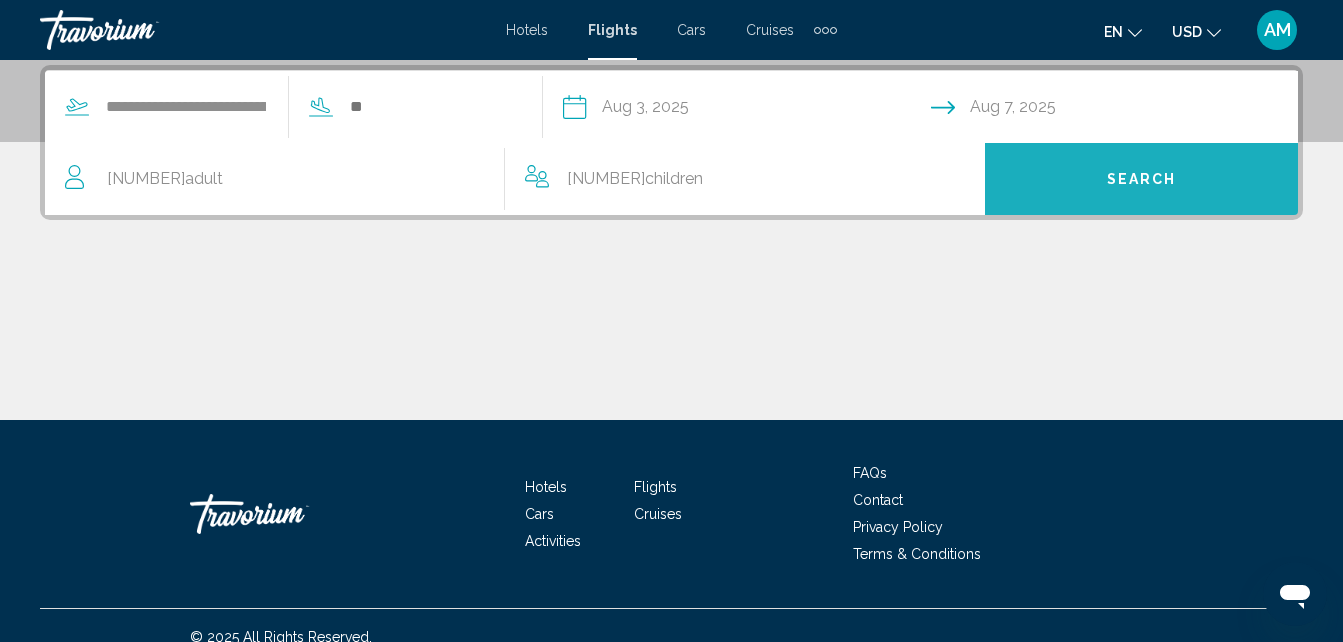 click on "Search" at bounding box center (1141, 179) 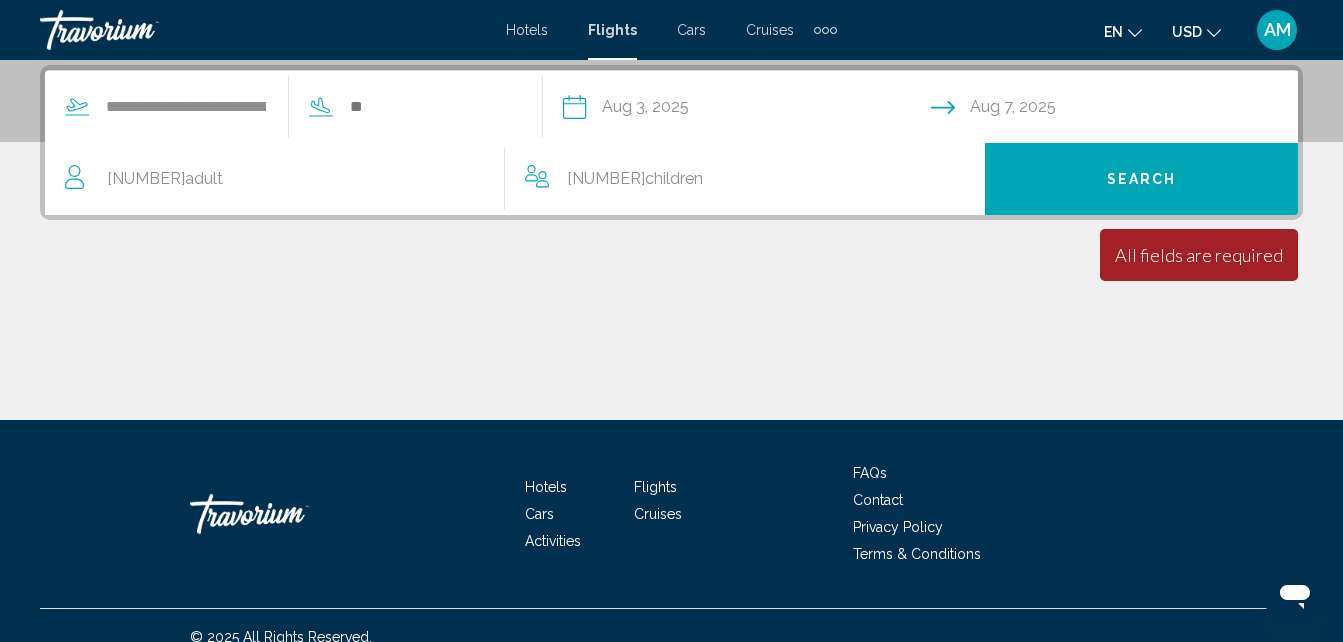 click at bounding box center (77, 177) 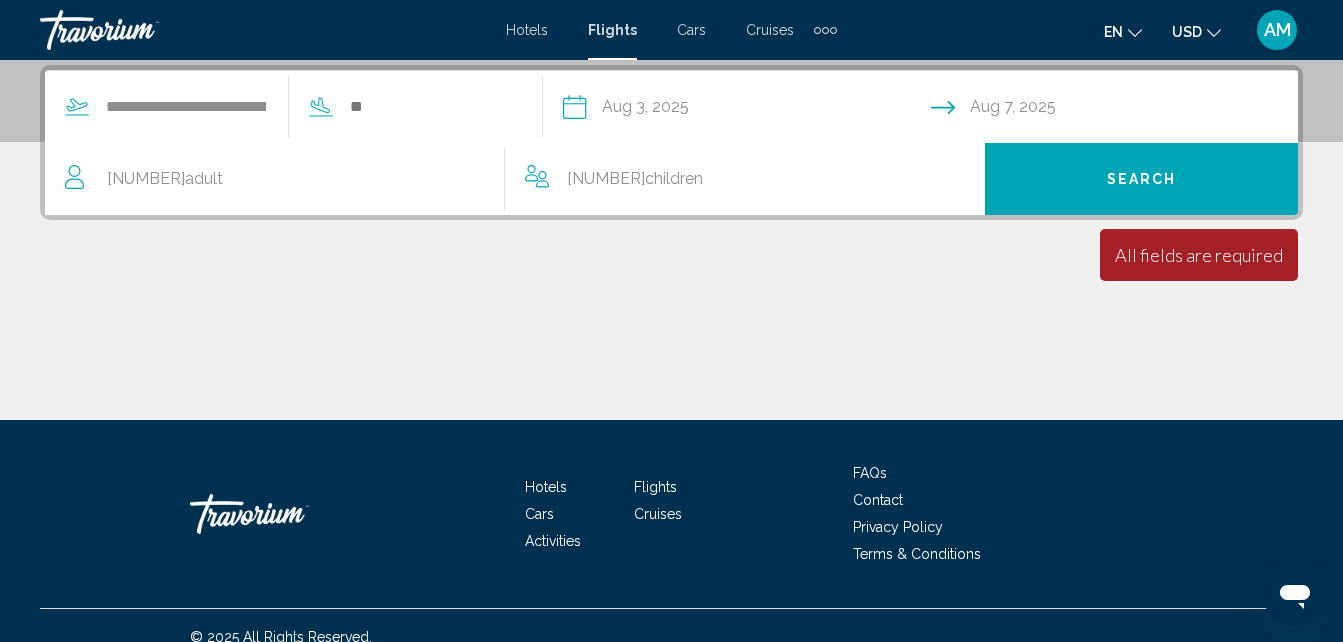 click at bounding box center (75, 171) 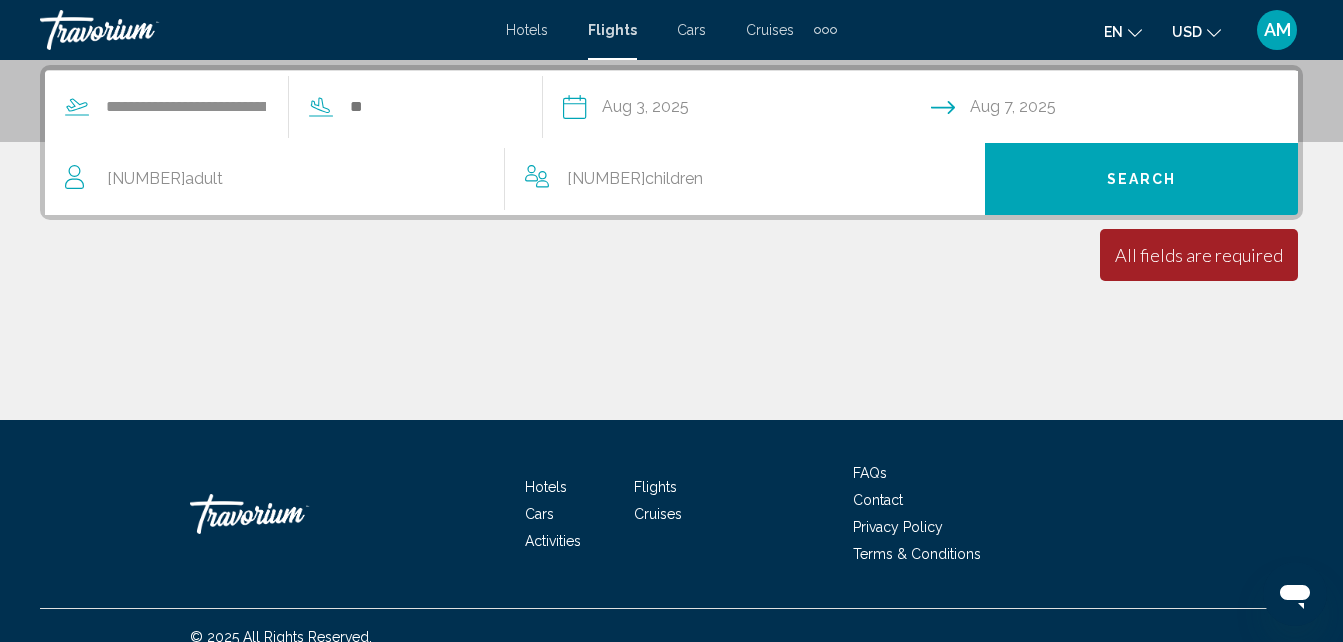 drag, startPoint x: 80, startPoint y: 170, endPoint x: 110, endPoint y: 175, distance: 30.413813 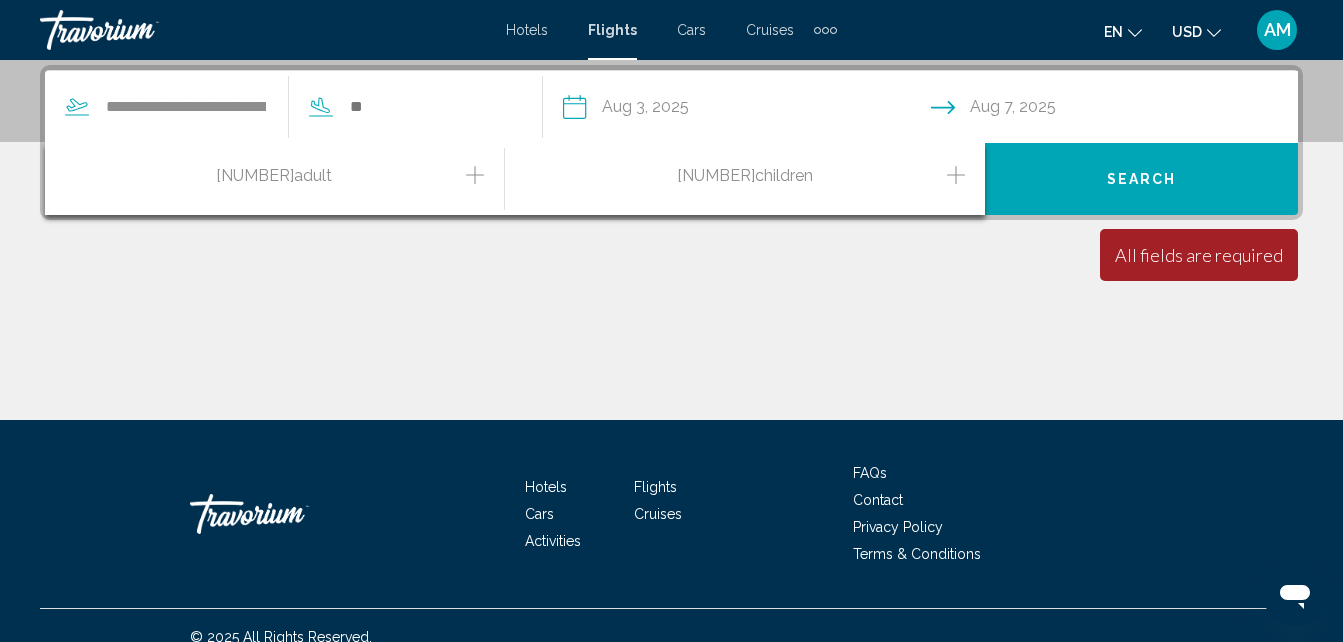 click on "[NUMBER] Adult Adults" at bounding box center [284, 179] 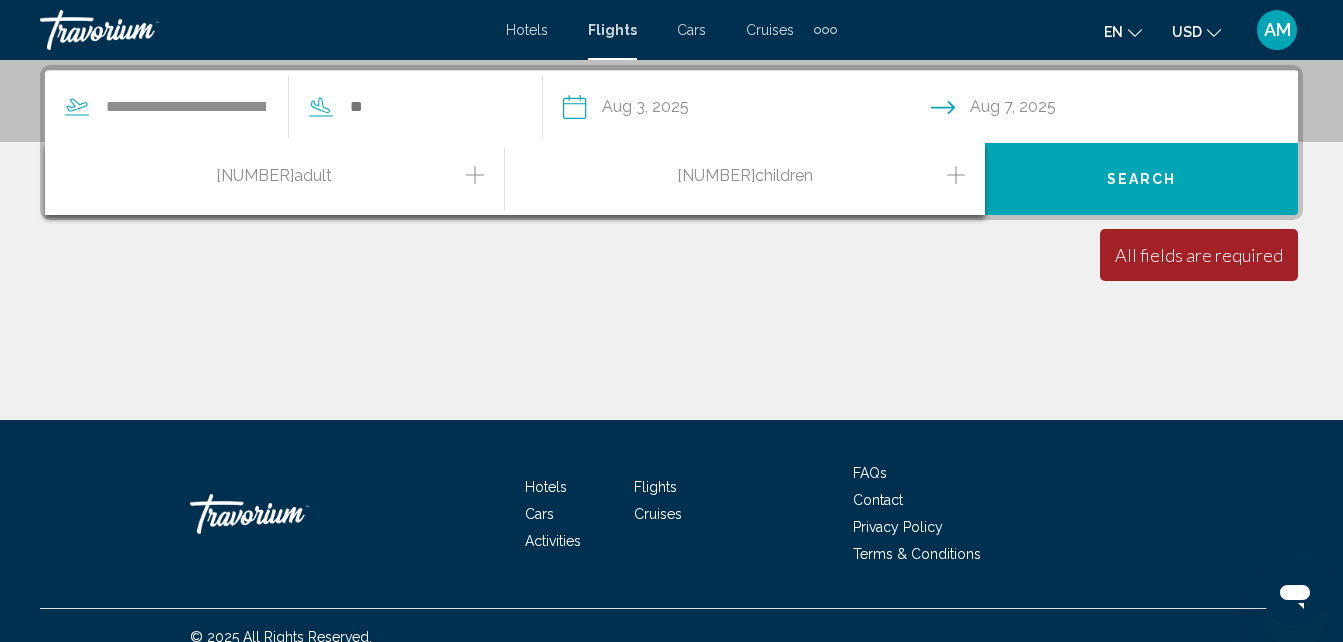 click at bounding box center [475, 175] 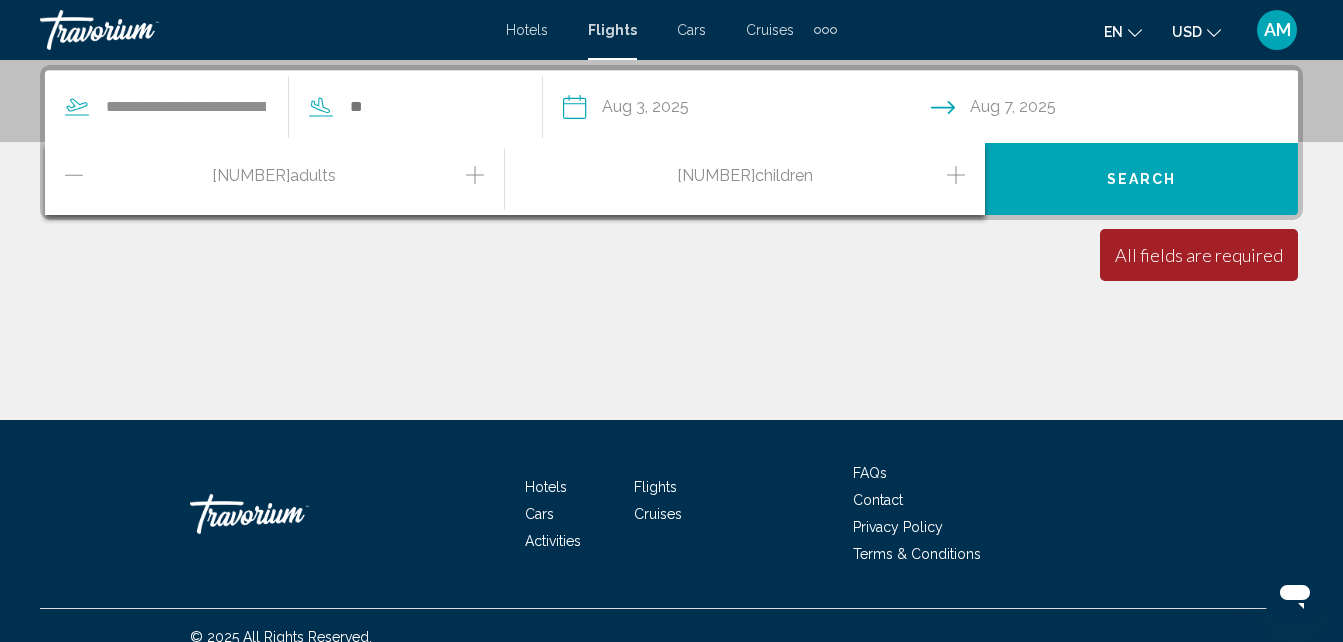 click at bounding box center [956, 175] 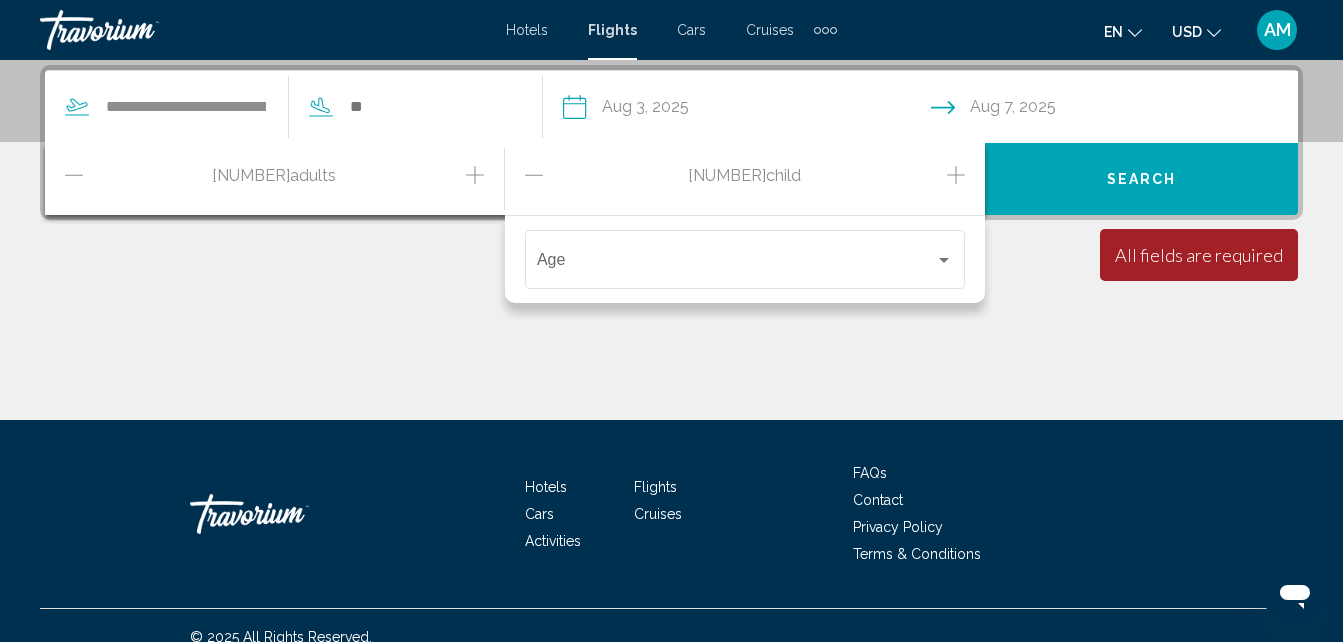 click at bounding box center [956, 175] 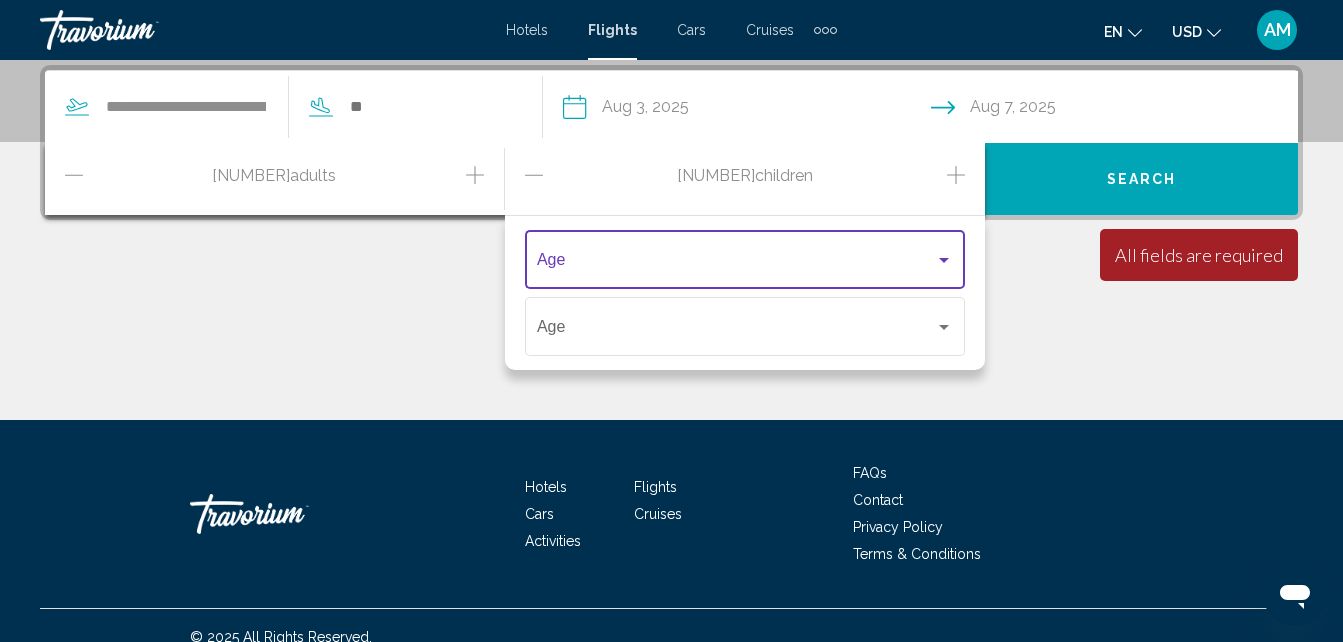 click at bounding box center (944, 260) 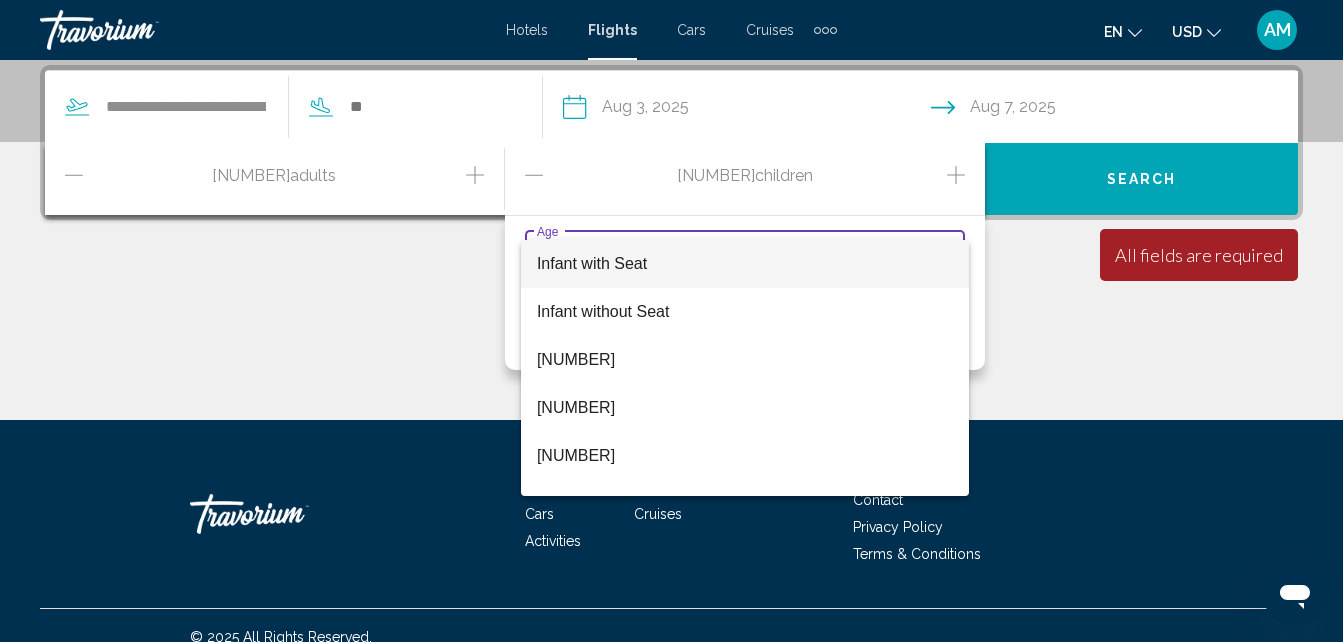 click at bounding box center [671, 321] 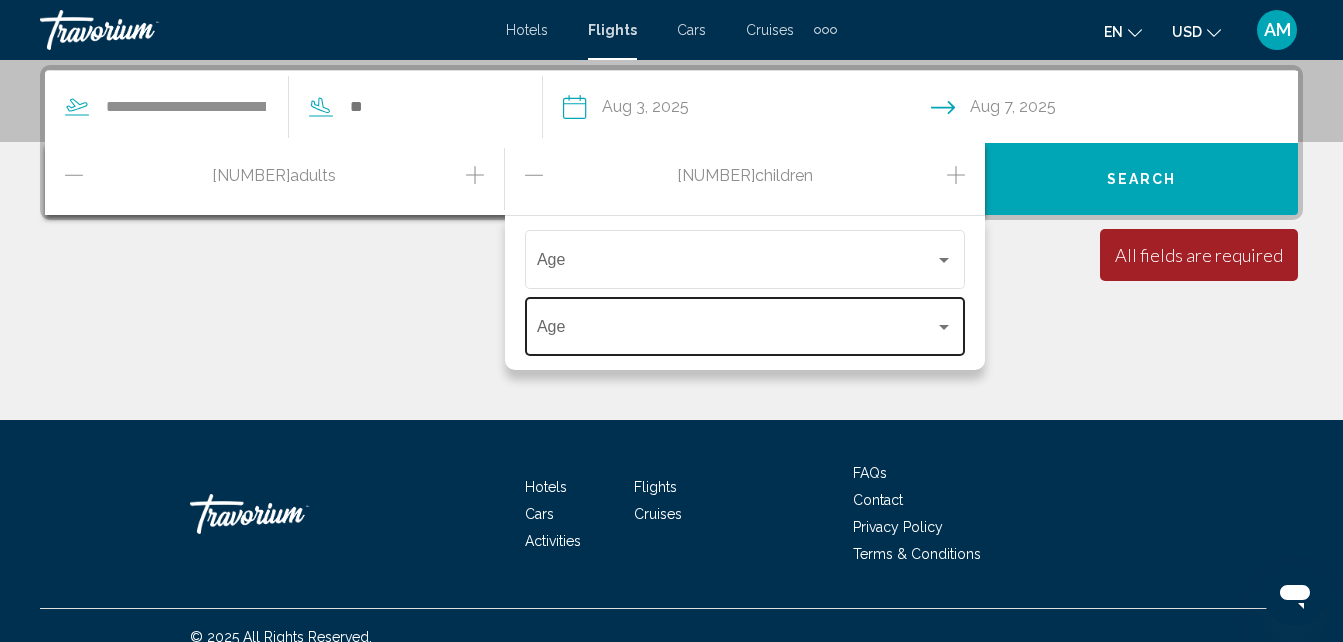 click on "Age" at bounding box center (745, 324) 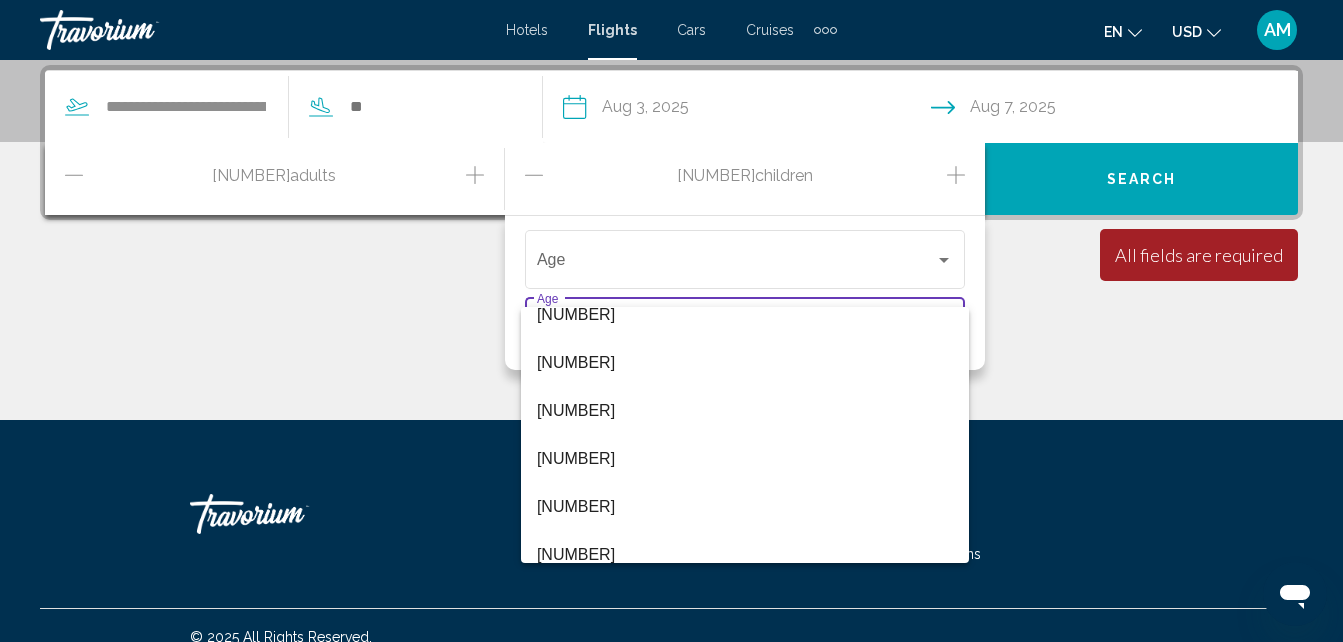 scroll, scrollTop: 200, scrollLeft: 0, axis: vertical 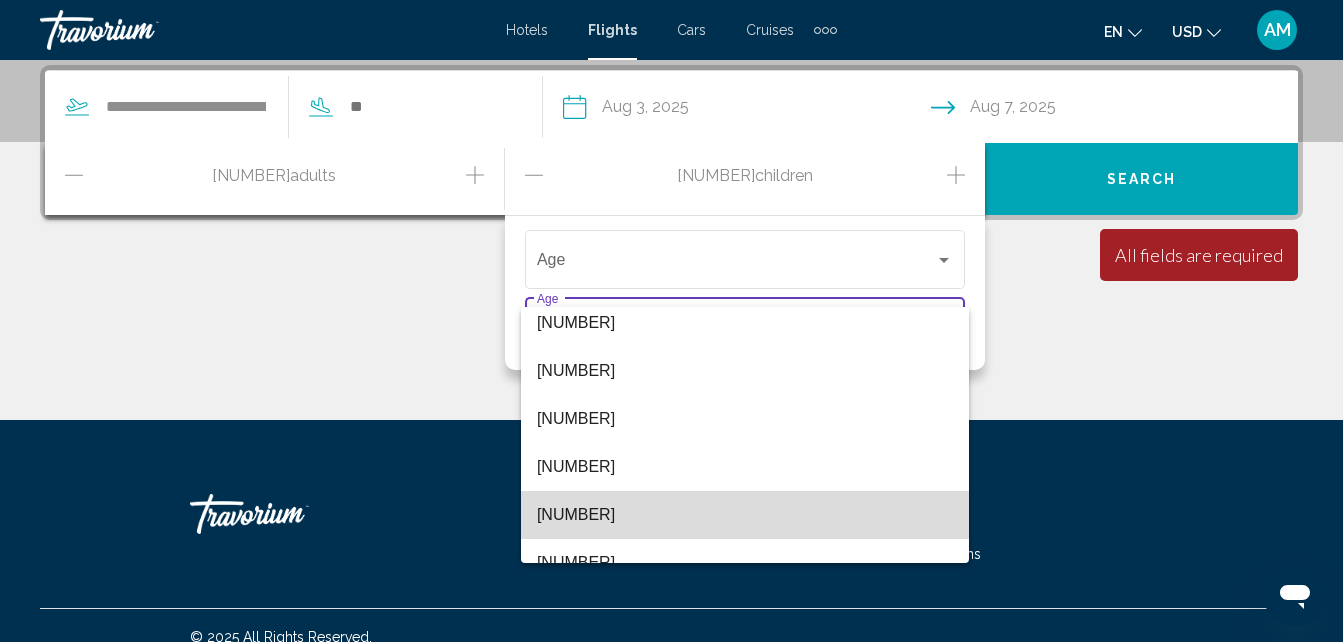 click on "[NUMBER]" at bounding box center (745, 515) 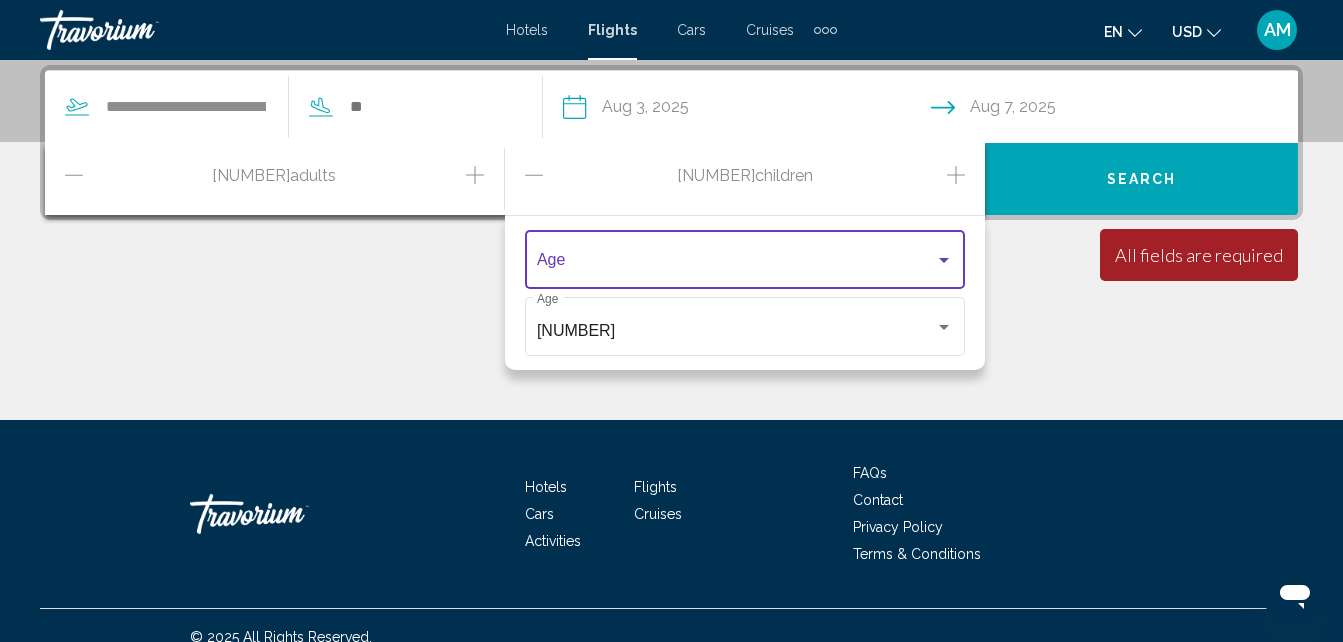 click at bounding box center [944, 260] 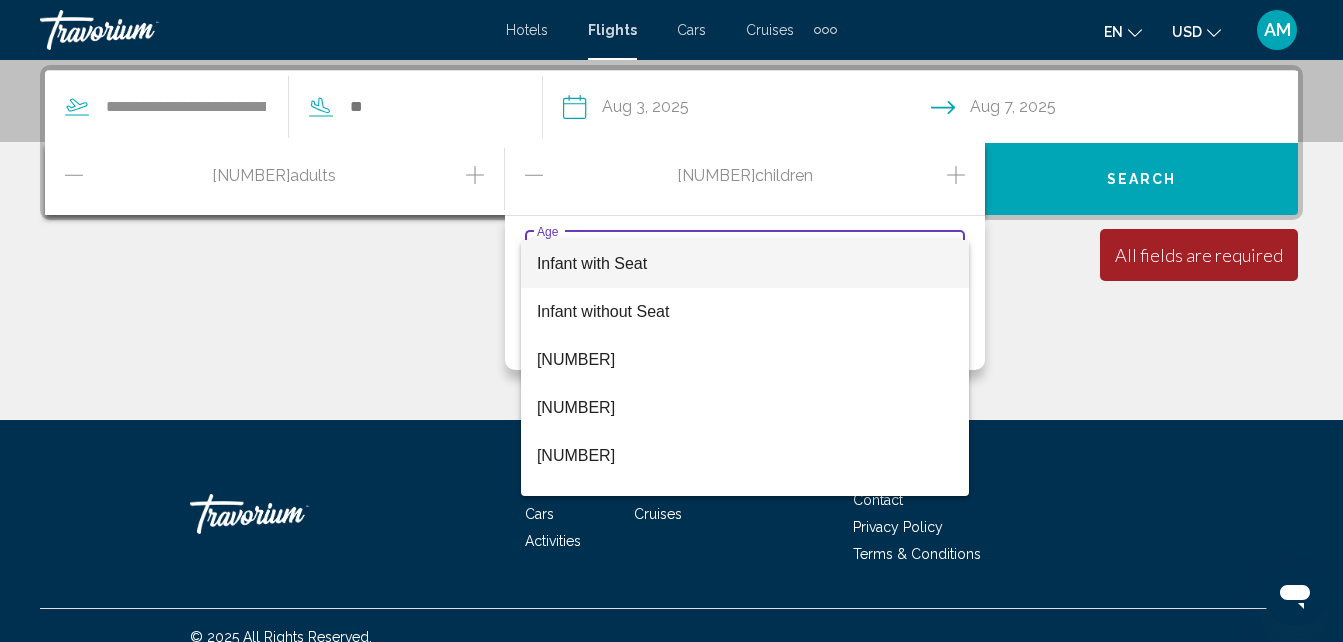 click at bounding box center [671, 321] 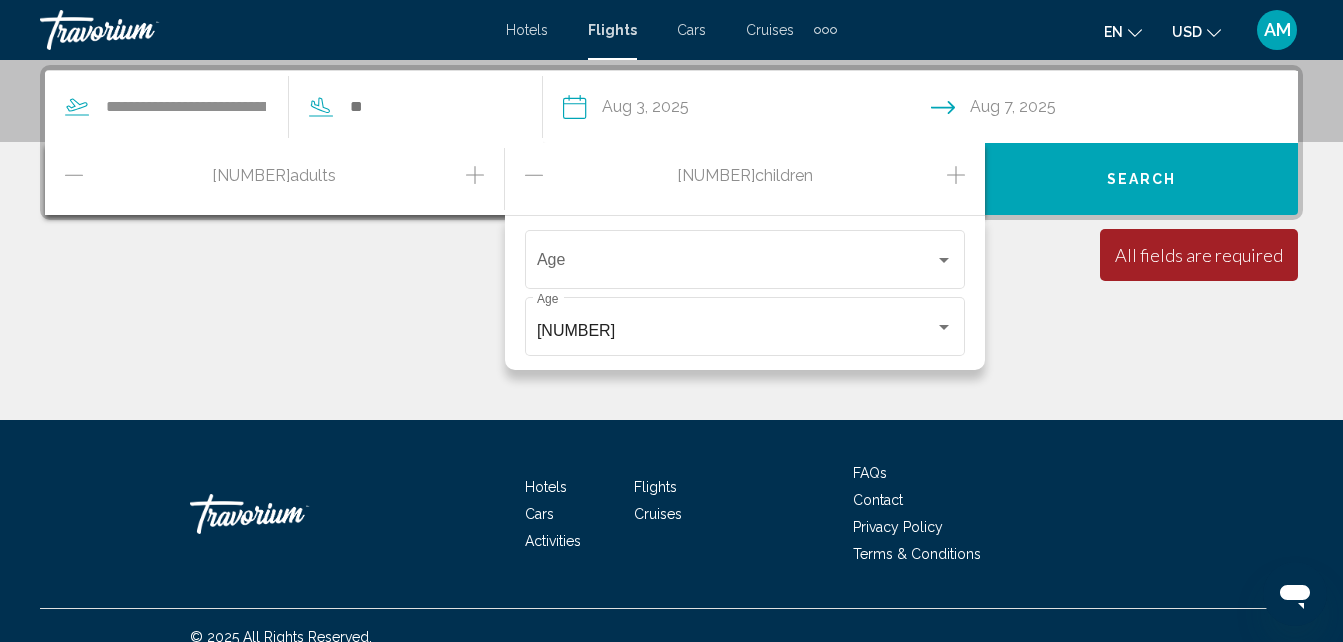 click at bounding box center (956, 175) 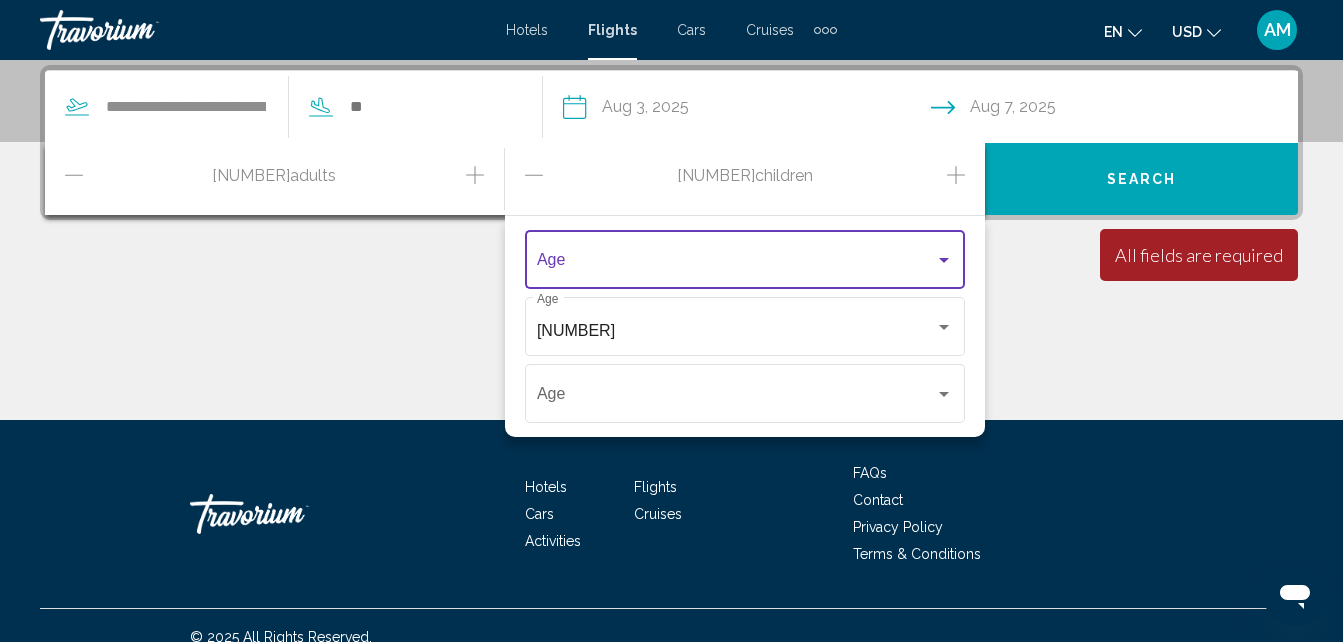 click at bounding box center [944, 260] 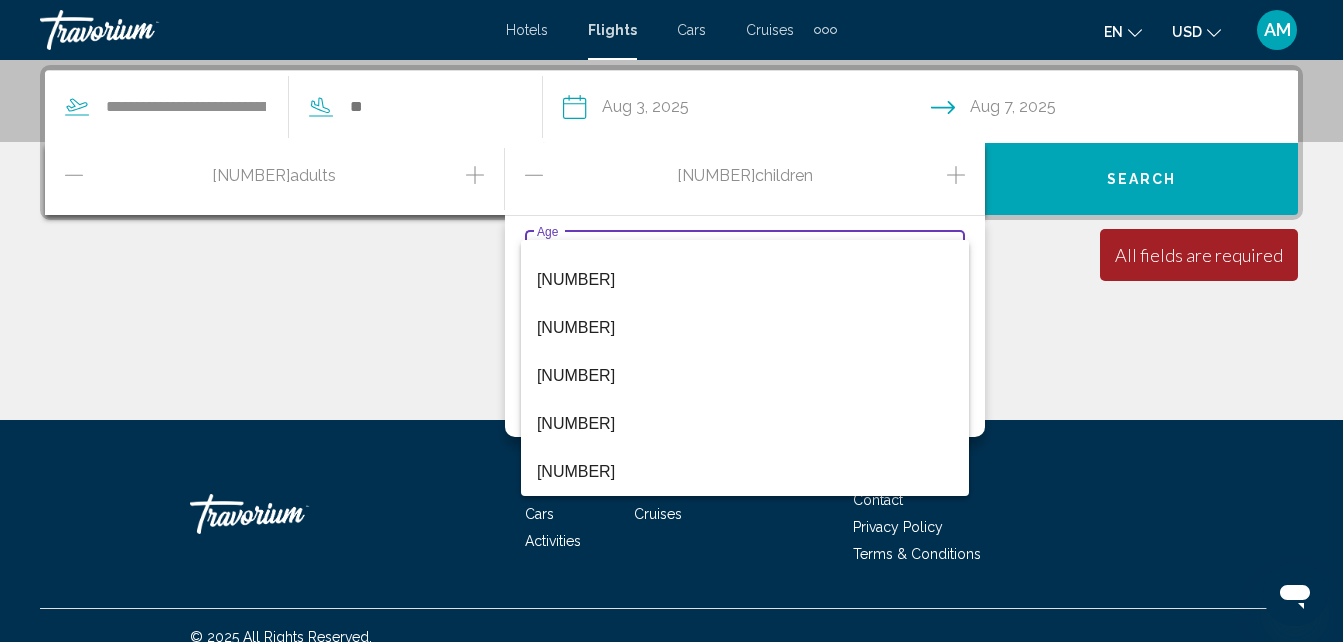 scroll, scrollTop: 568, scrollLeft: 0, axis: vertical 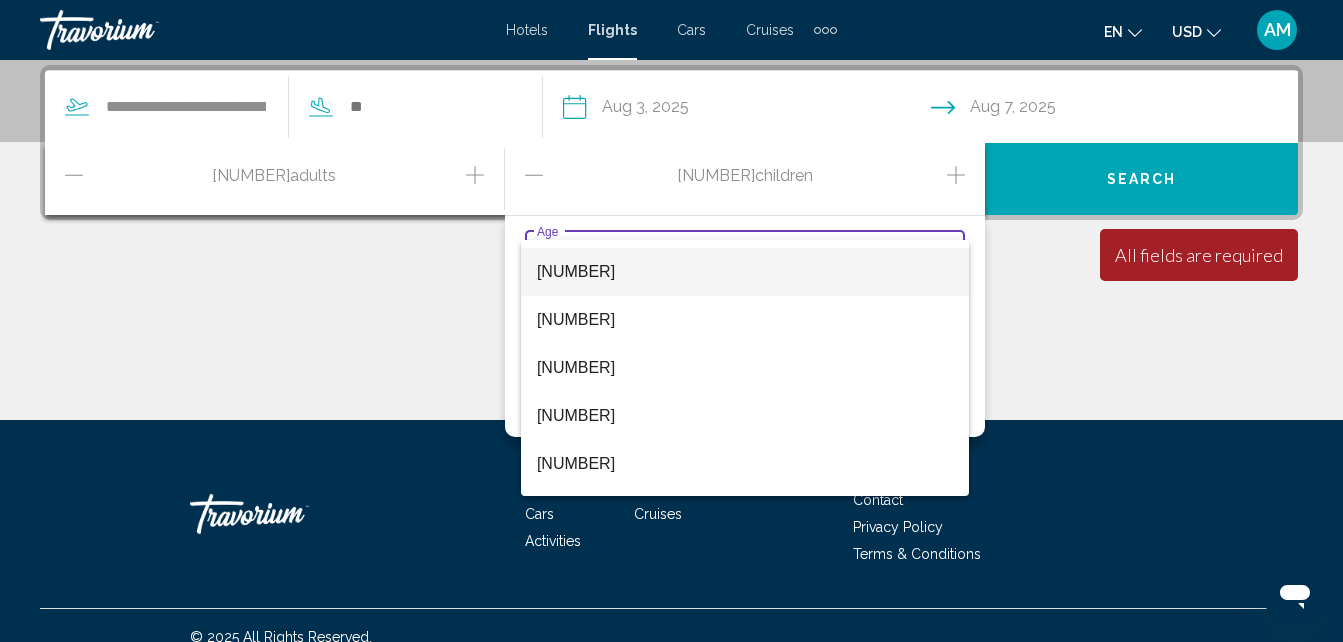 click on "[NUMBER]" at bounding box center [745, 272] 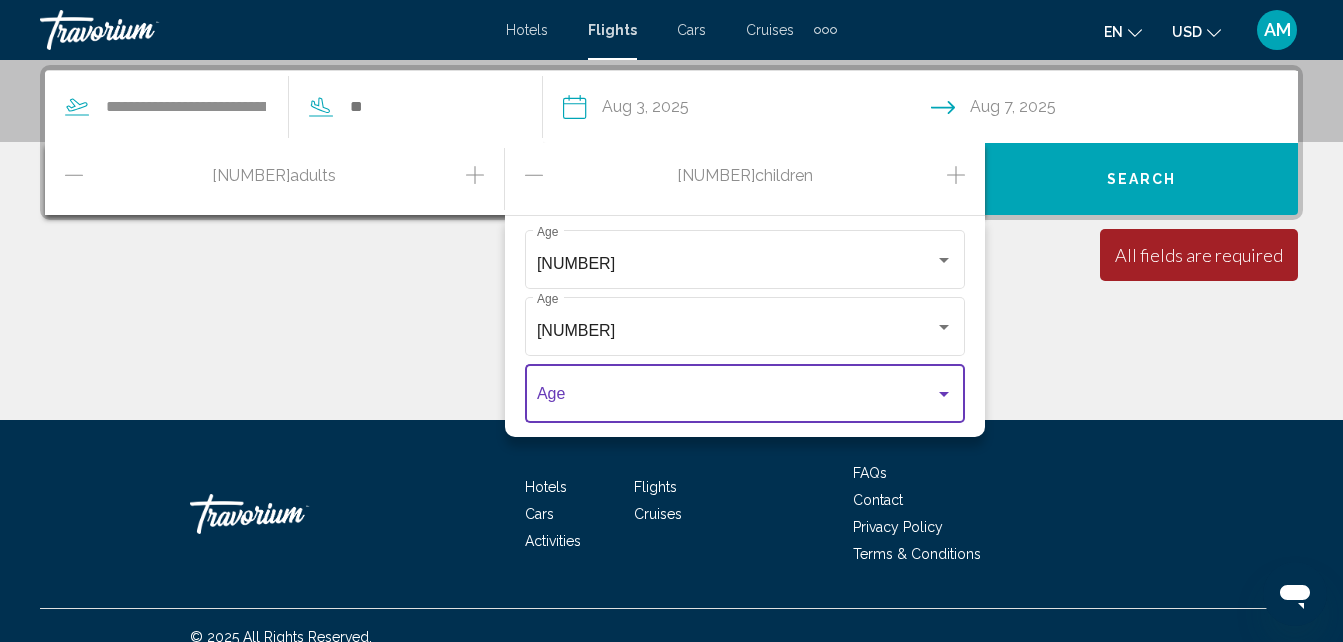 click at bounding box center (944, 394) 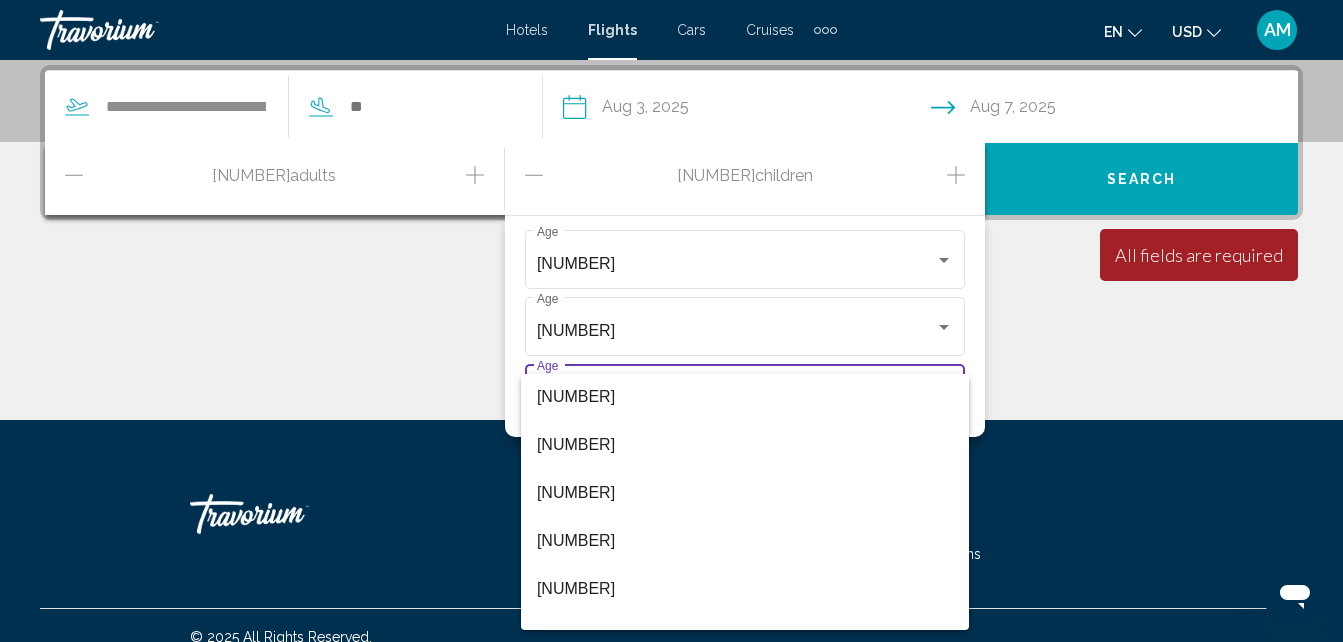 scroll, scrollTop: 224, scrollLeft: 0, axis: vertical 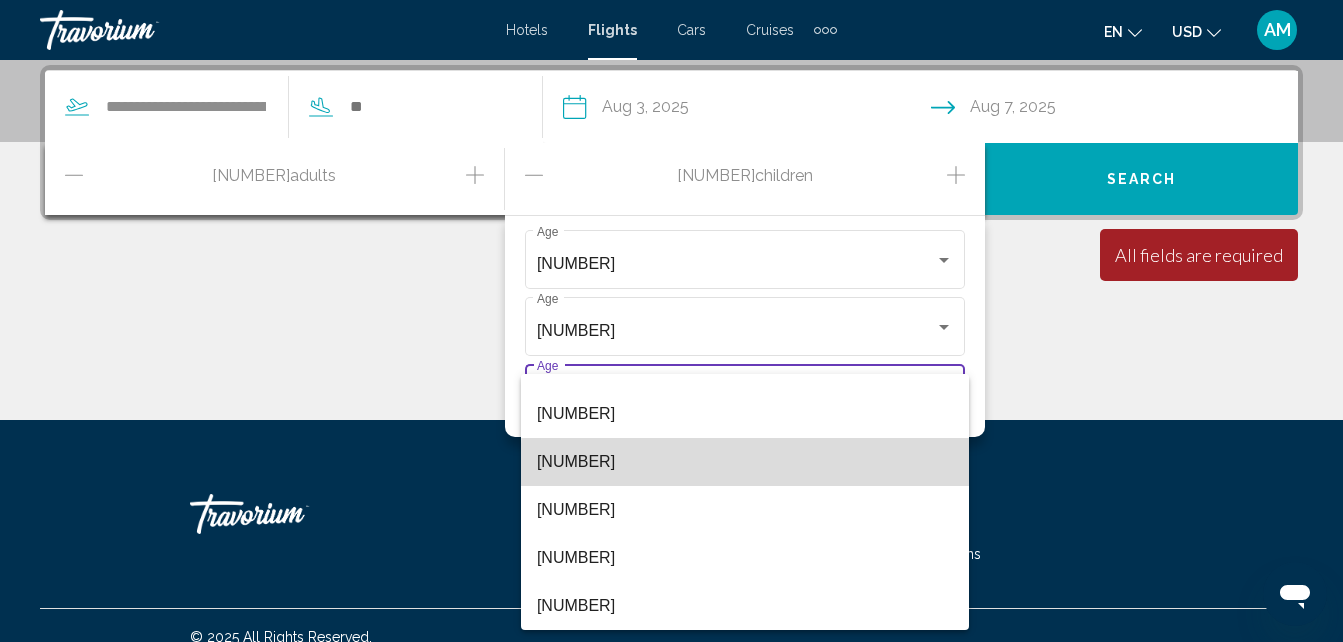 click on "[NUMBER]" at bounding box center [745, 462] 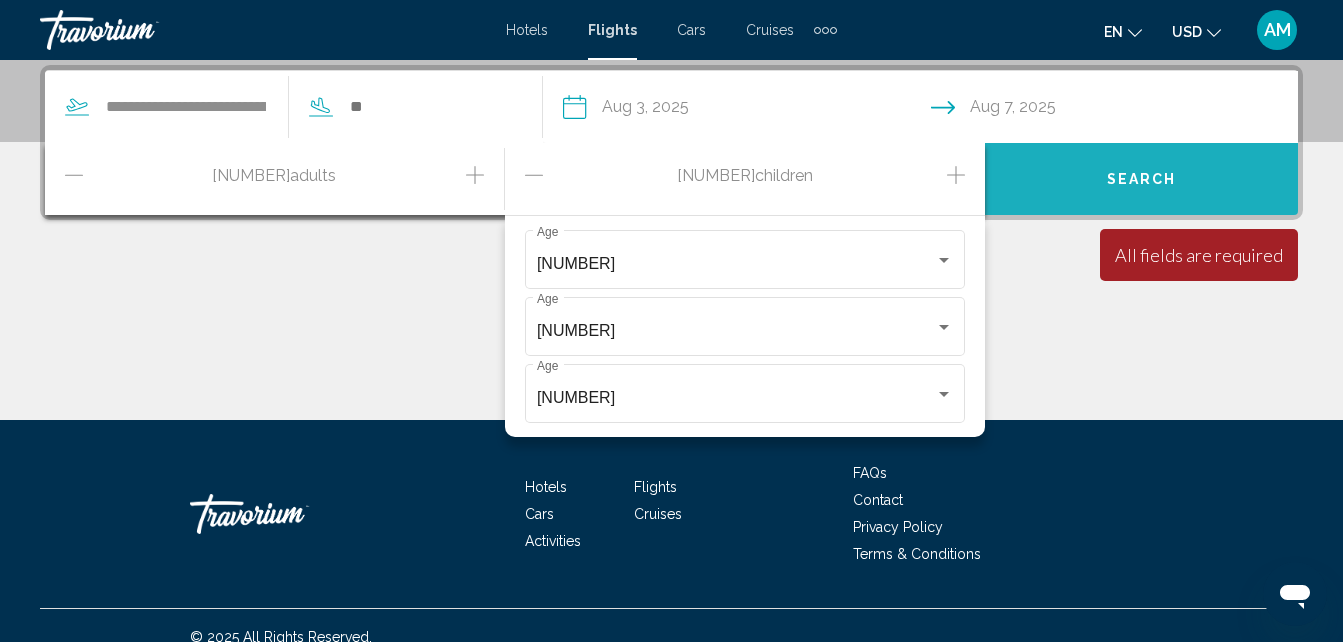 click on "Search" at bounding box center [1141, 179] 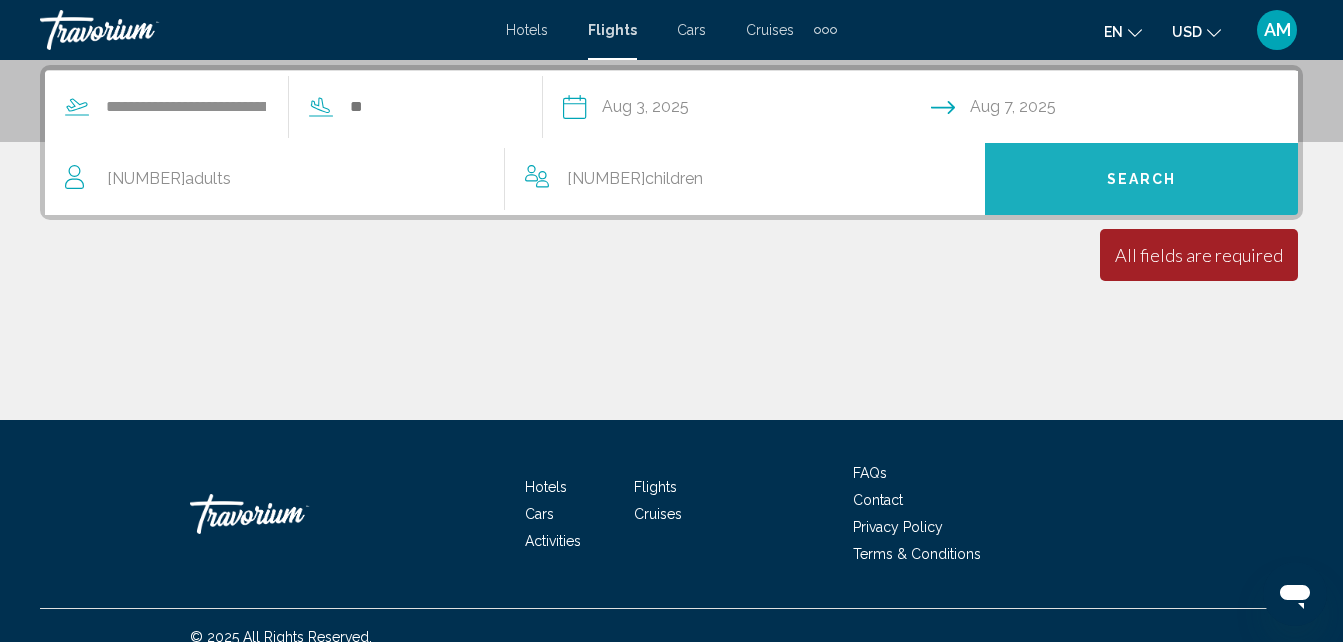 click on "Search" at bounding box center [1141, 179] 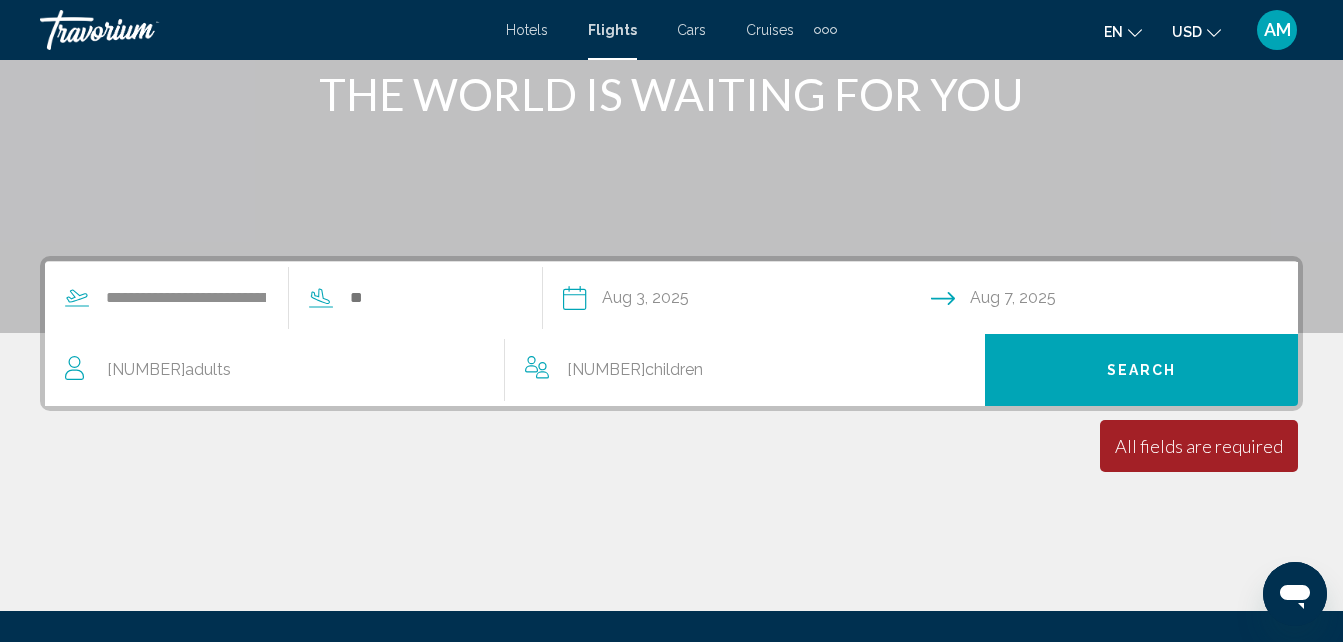 scroll, scrollTop: 306, scrollLeft: 0, axis: vertical 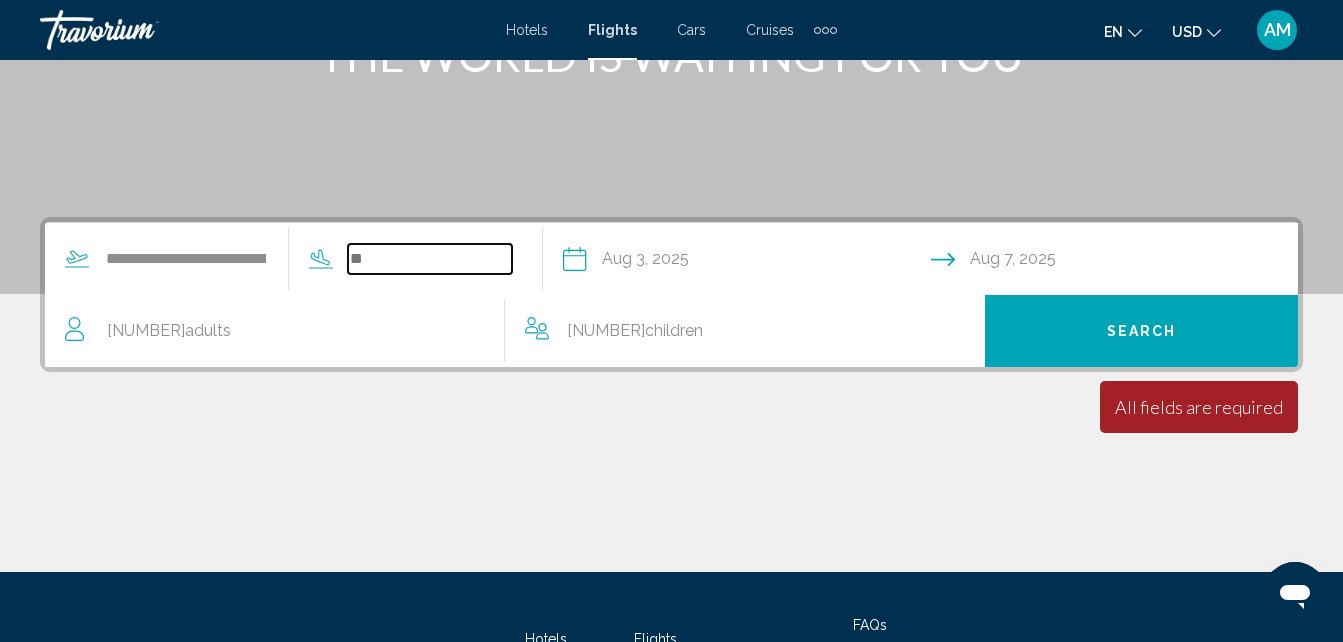 click at bounding box center (430, 259) 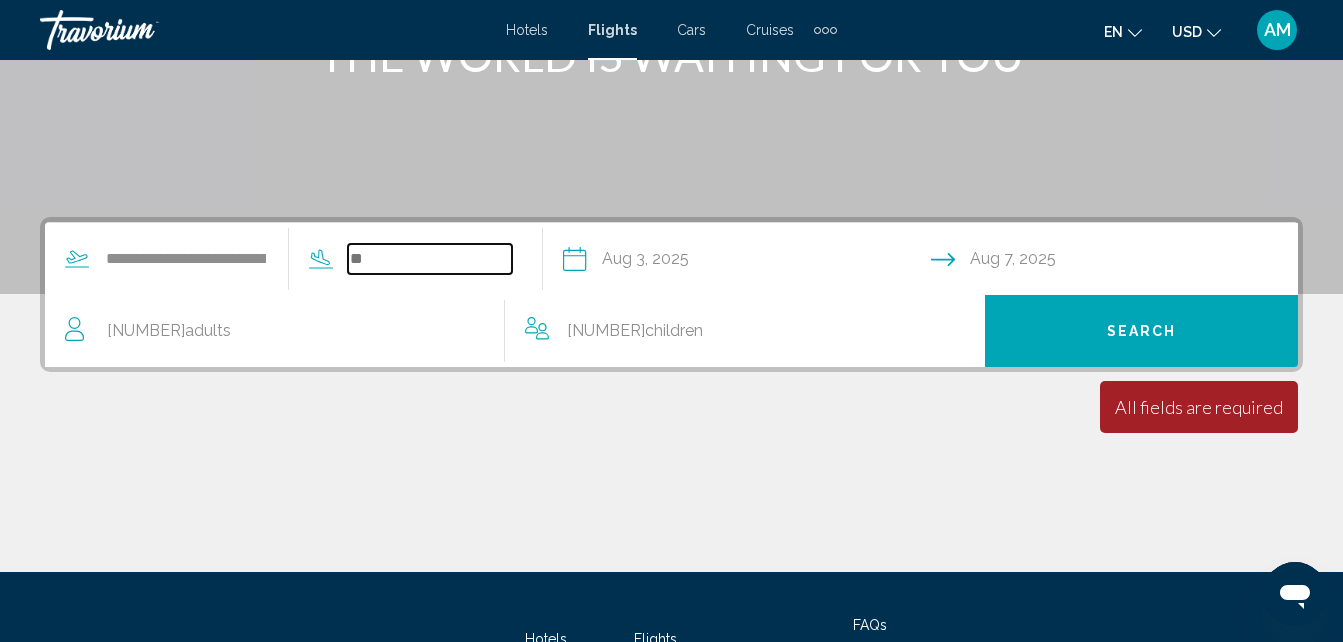 scroll, scrollTop: 458, scrollLeft: 0, axis: vertical 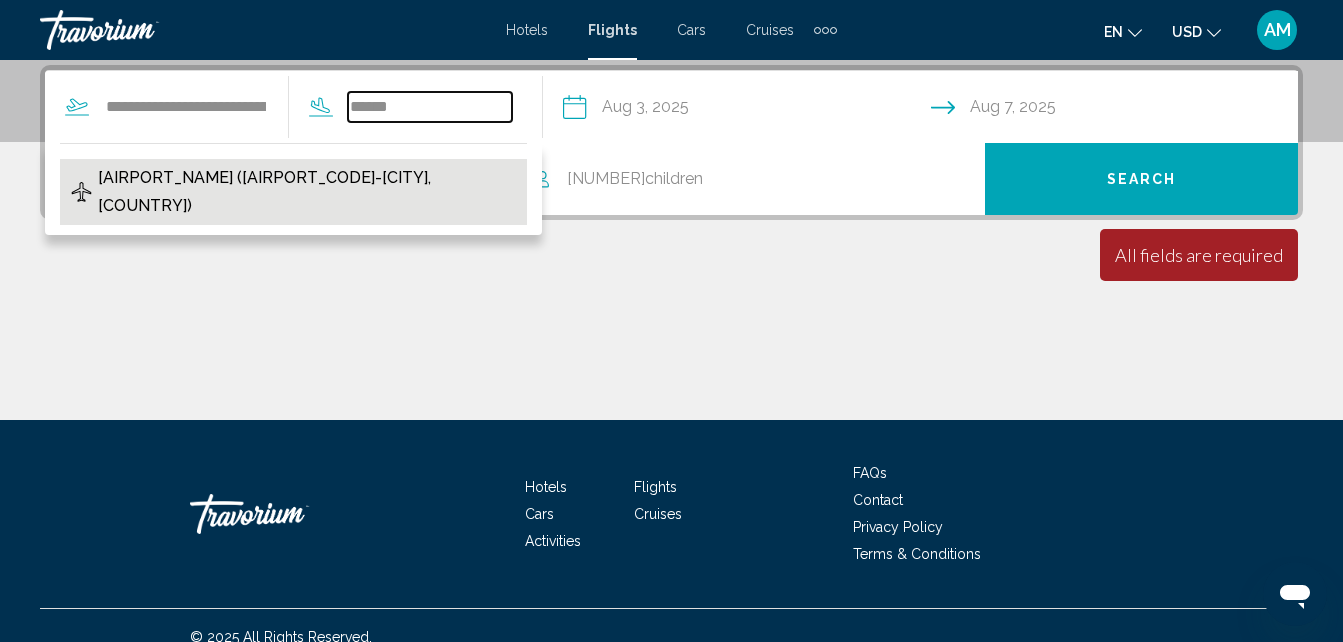type on "******" 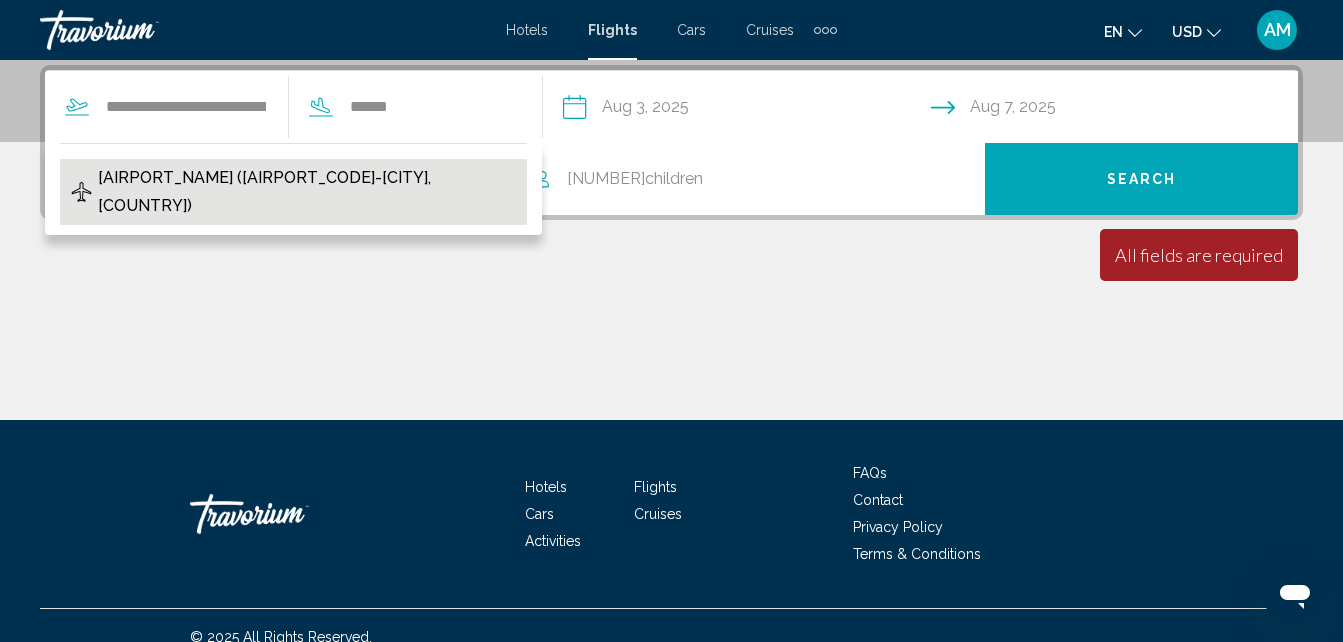click on "[AIRPORT_NAME] ([AIRPORT_CODE]-[CITY], [COUNTRY])" at bounding box center [307, 192] 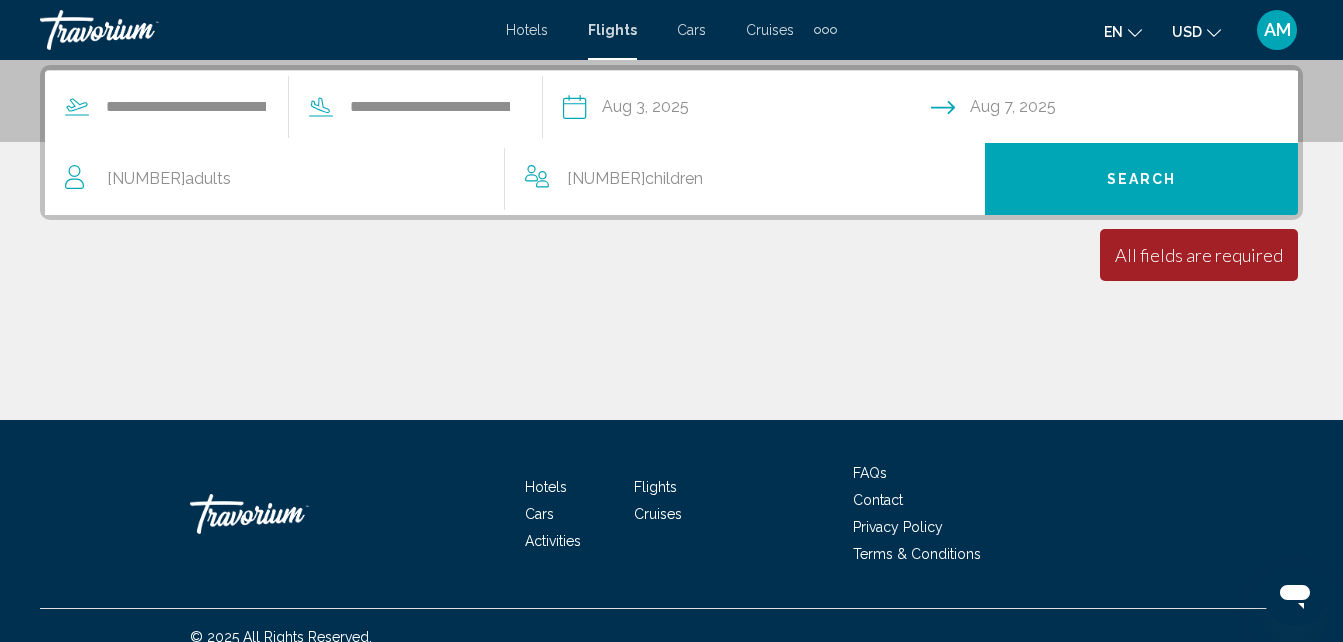 click on "Search" at bounding box center (1141, 179) 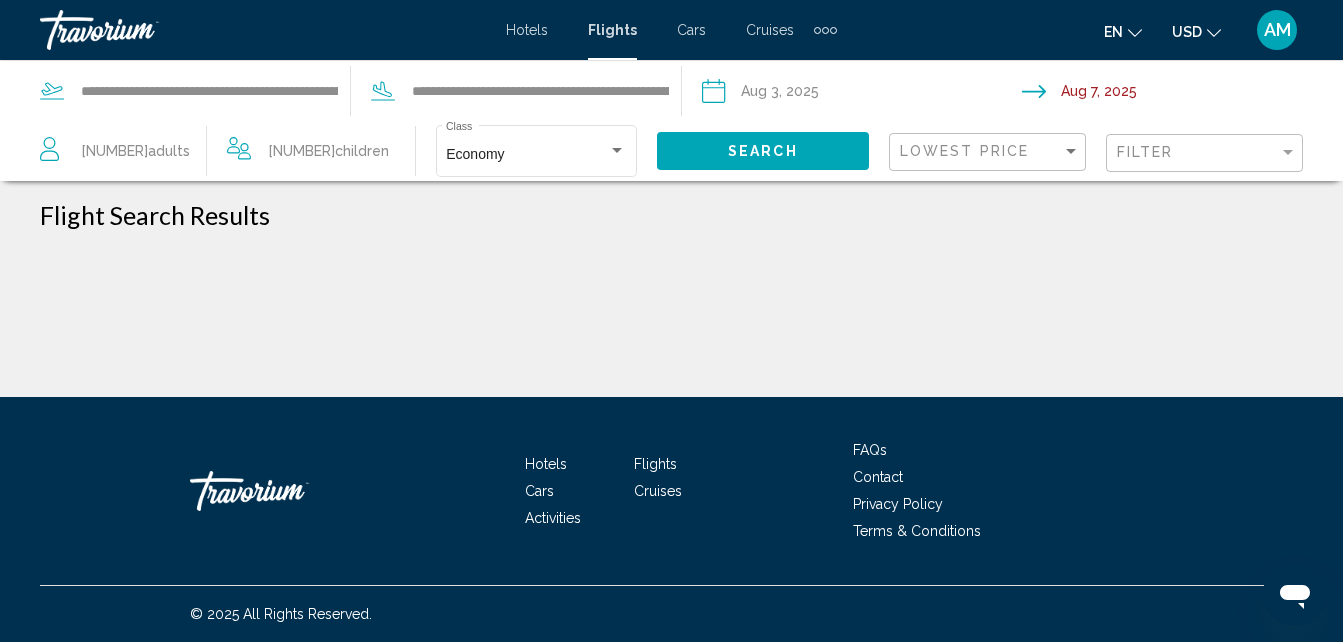 scroll, scrollTop: 0, scrollLeft: 0, axis: both 